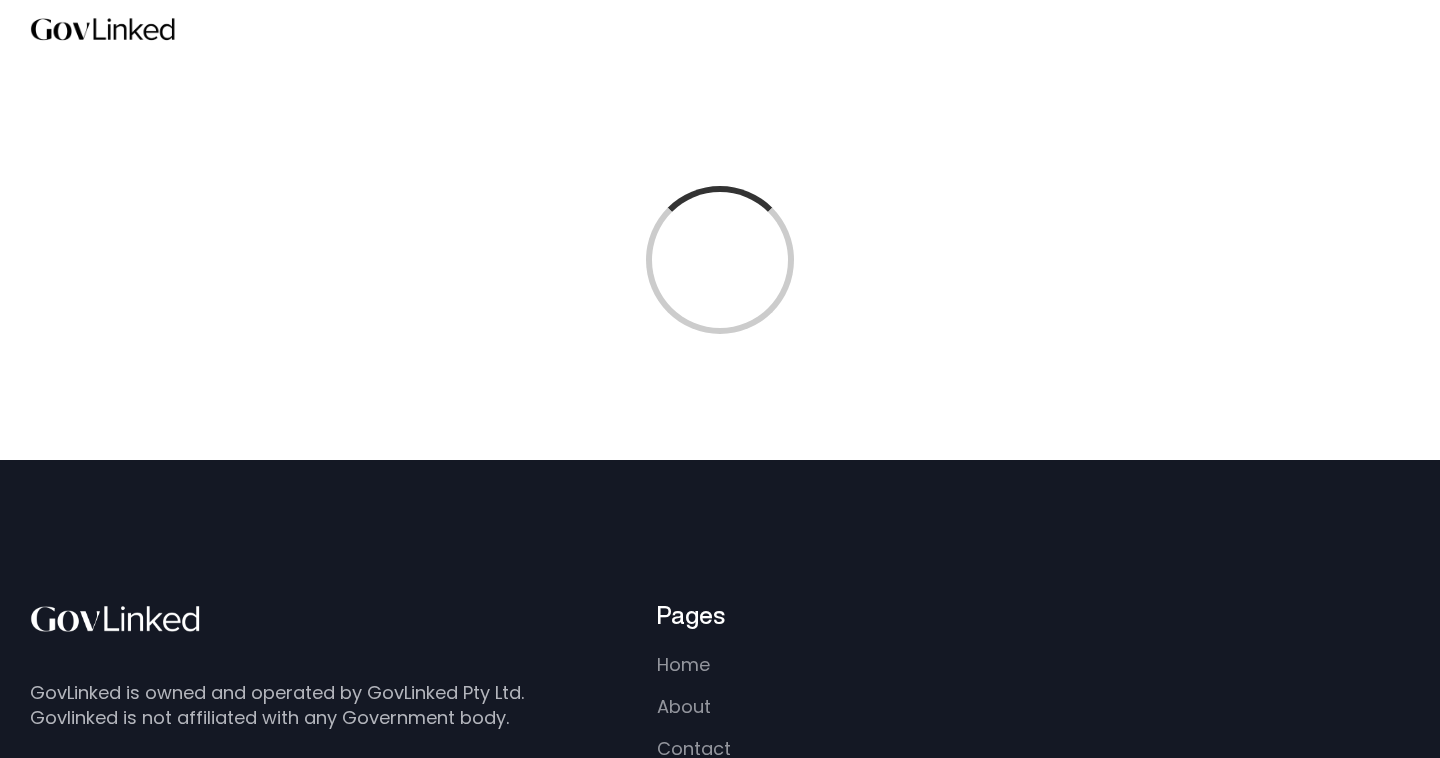 scroll, scrollTop: 0, scrollLeft: 0, axis: both 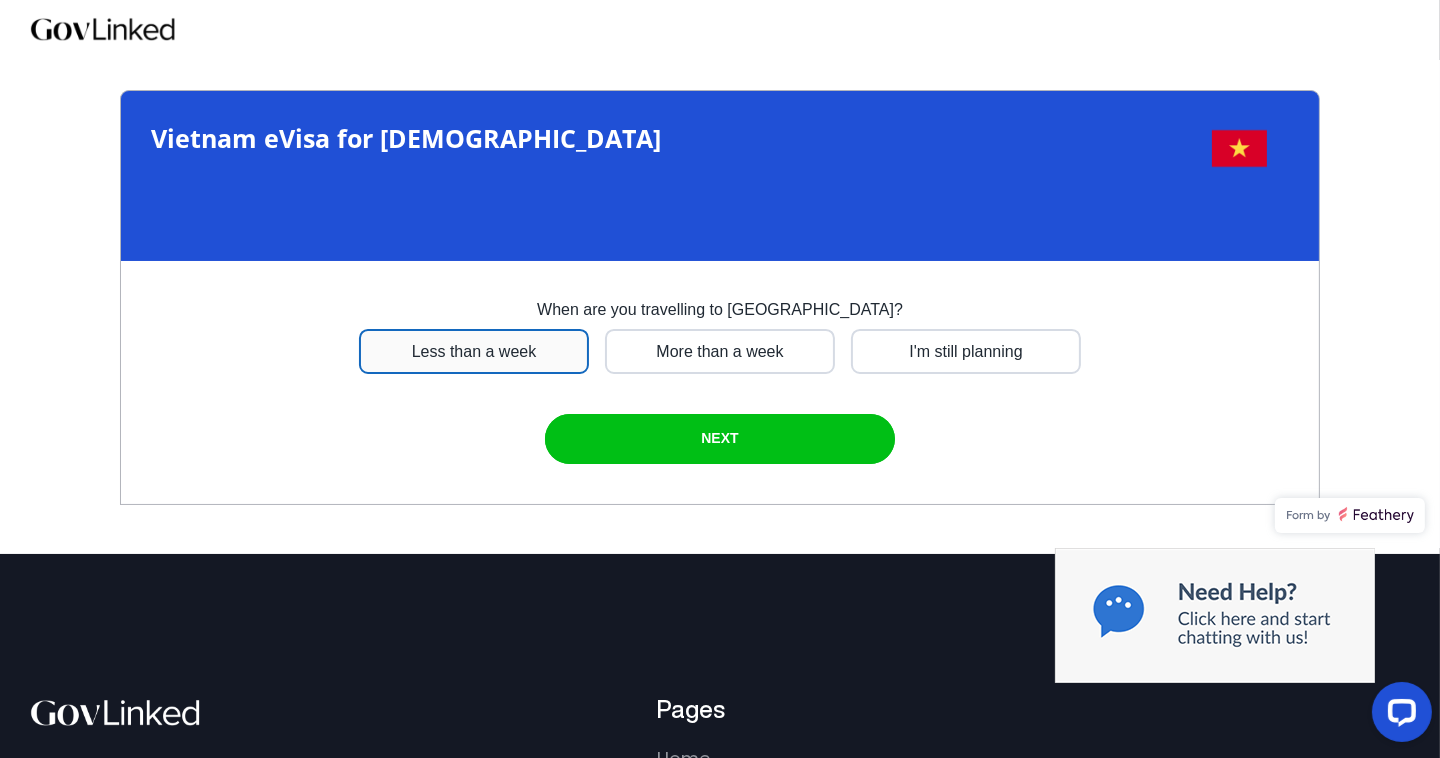 click at bounding box center (474, 351) 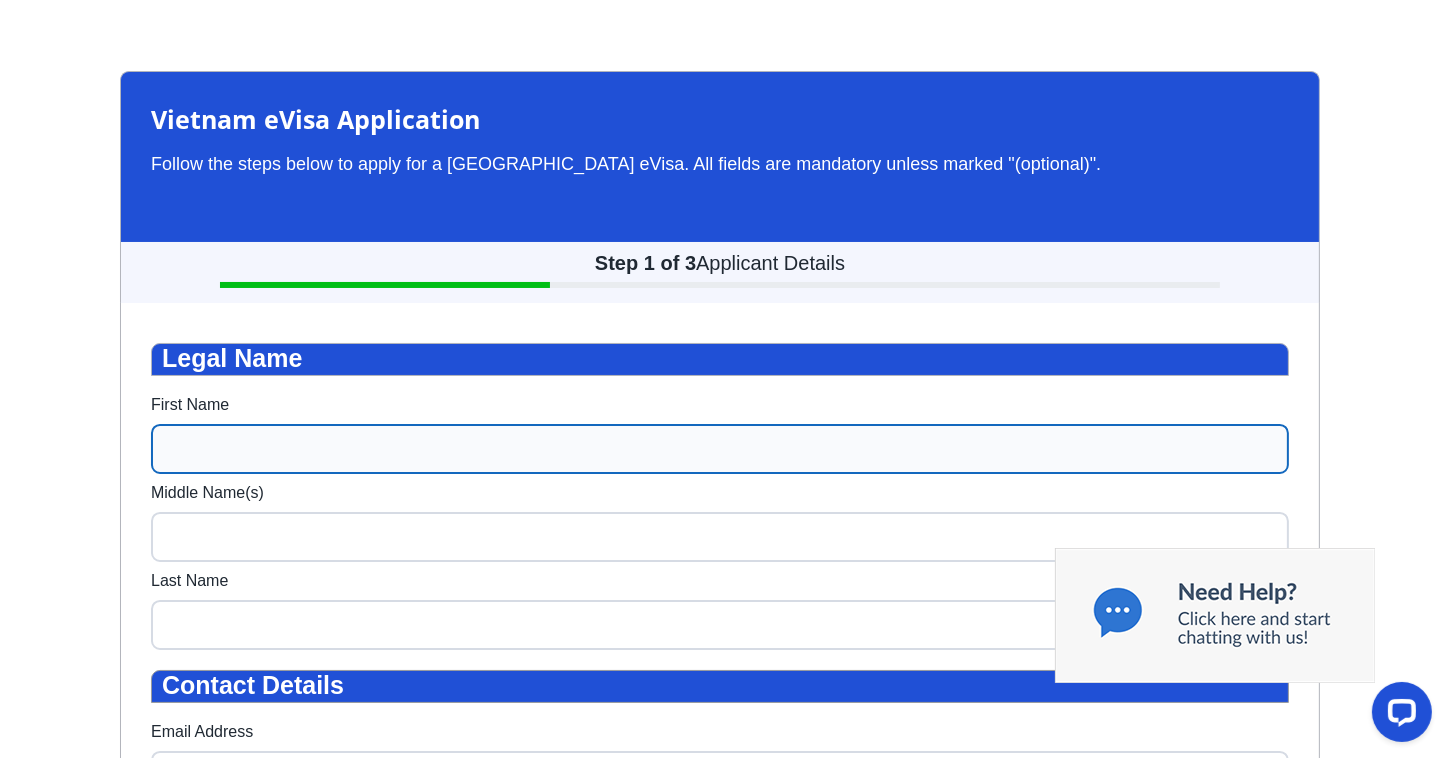scroll, scrollTop: 59, scrollLeft: 0, axis: vertical 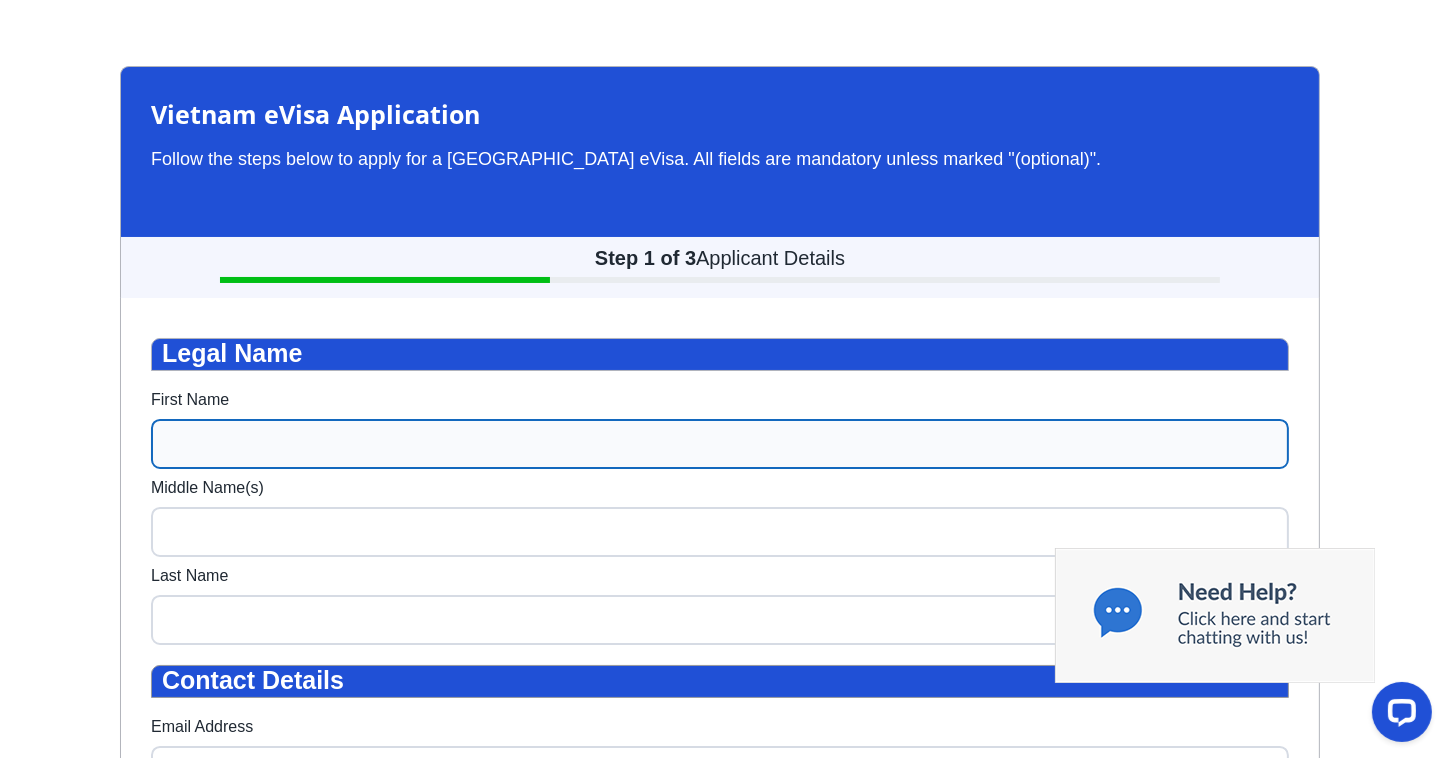 click on "First Name" at bounding box center (720, 444) 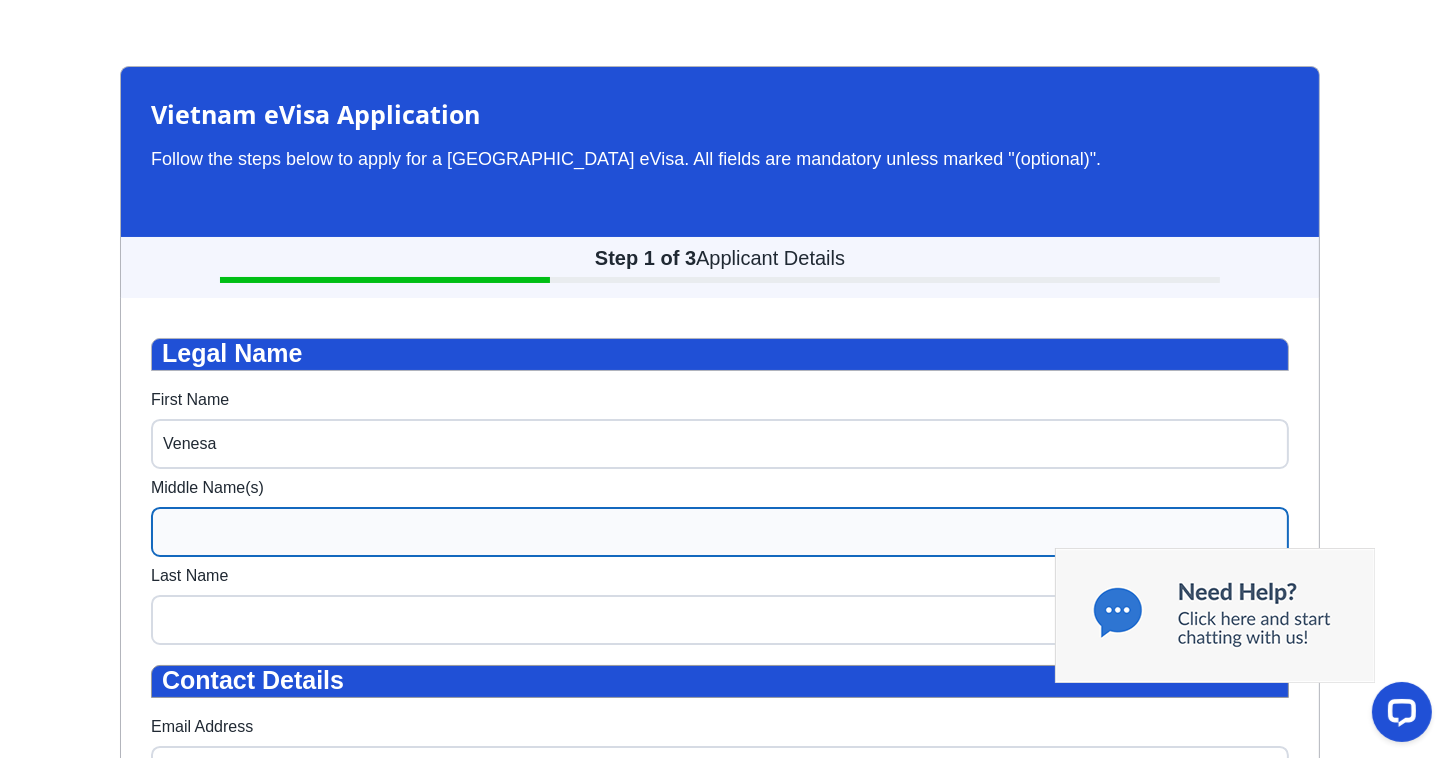 type on "Venesa" 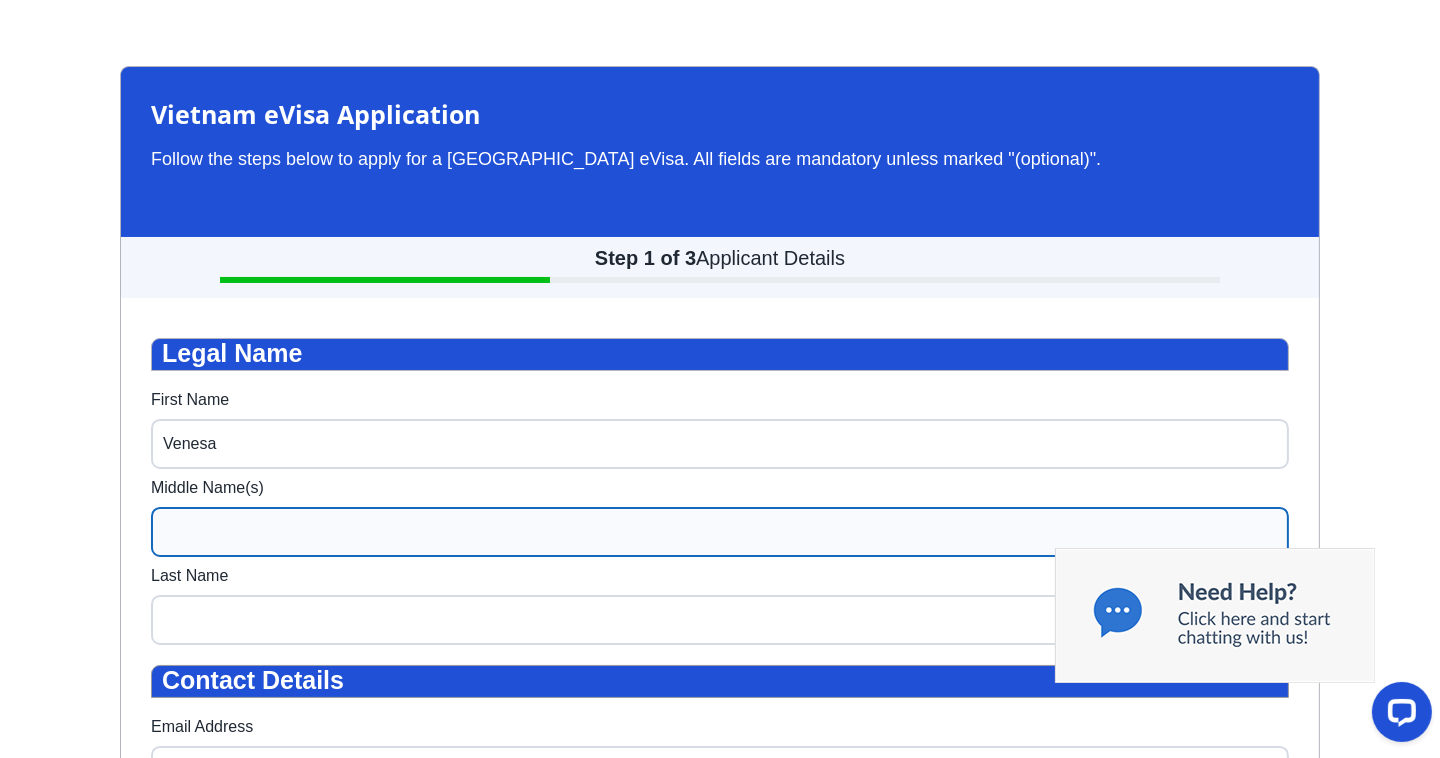 click on "Middle Name(s)" at bounding box center (720, 532) 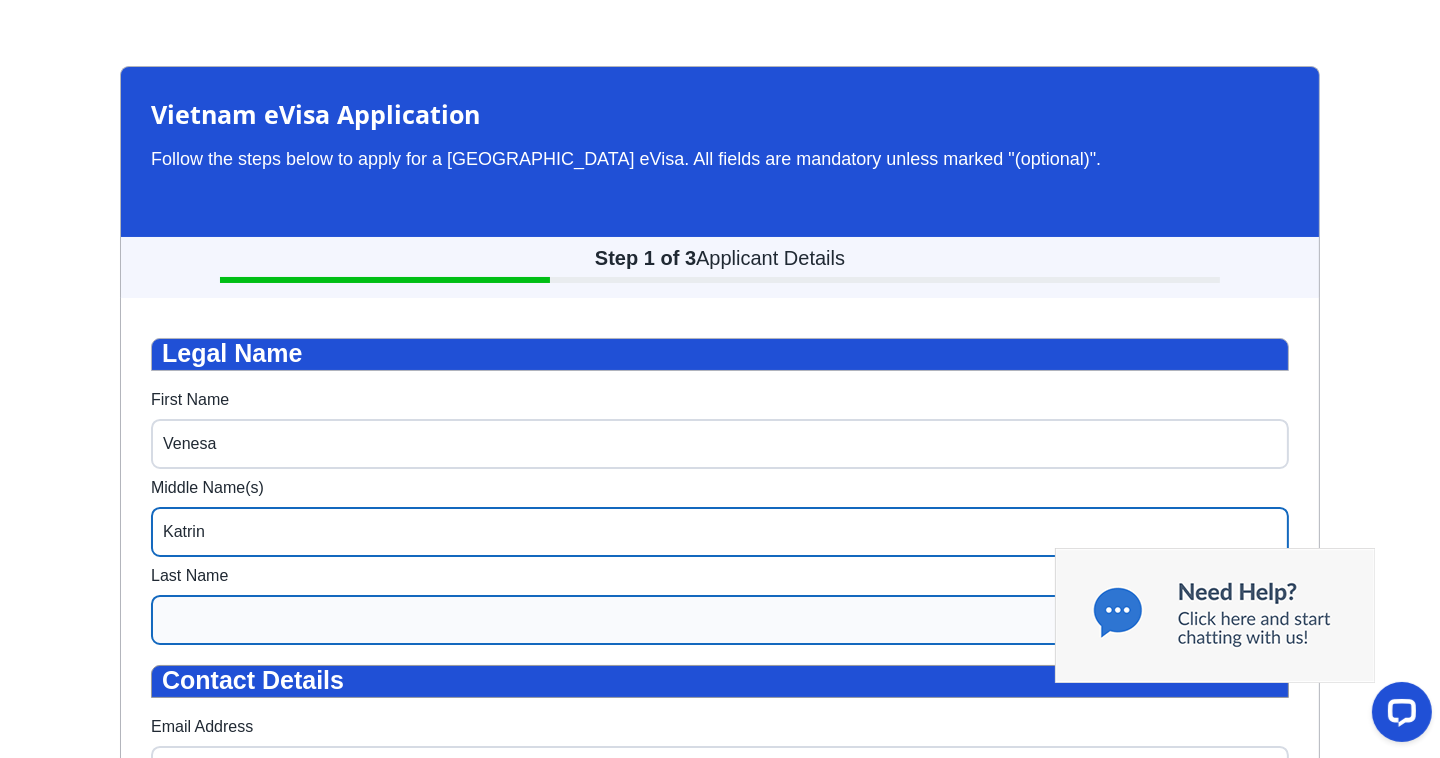 type on "Katrin" 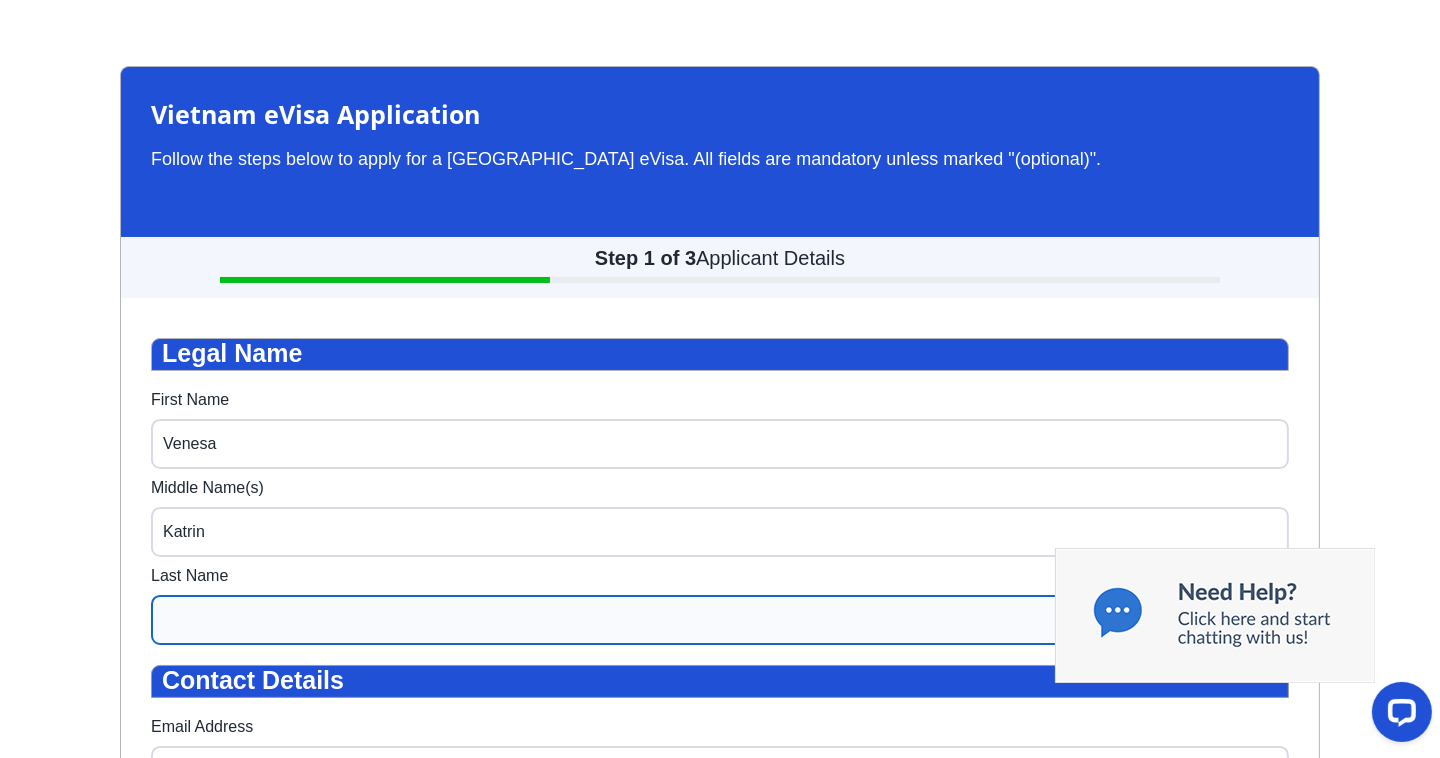 click on "Last Name" at bounding box center (720, 620) 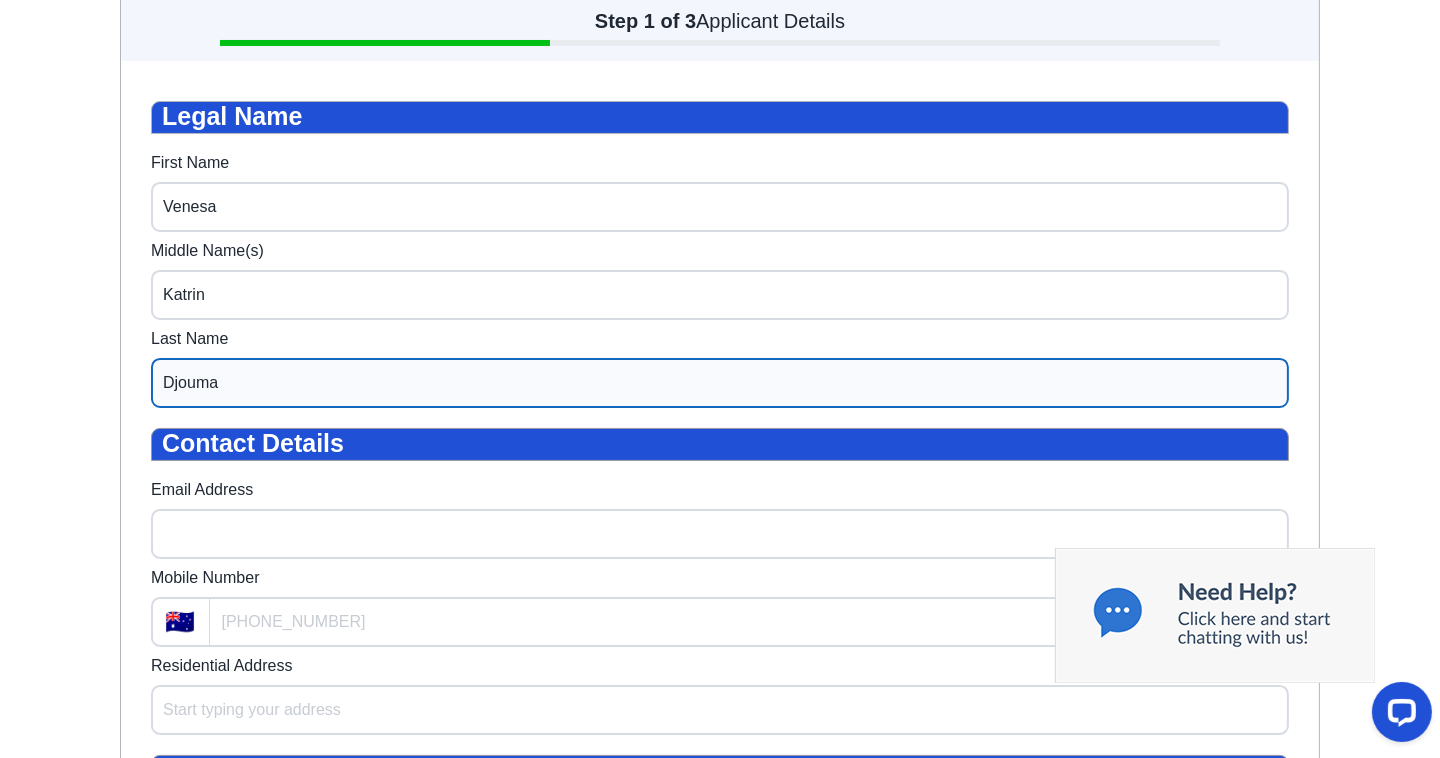 scroll, scrollTop: 359, scrollLeft: 0, axis: vertical 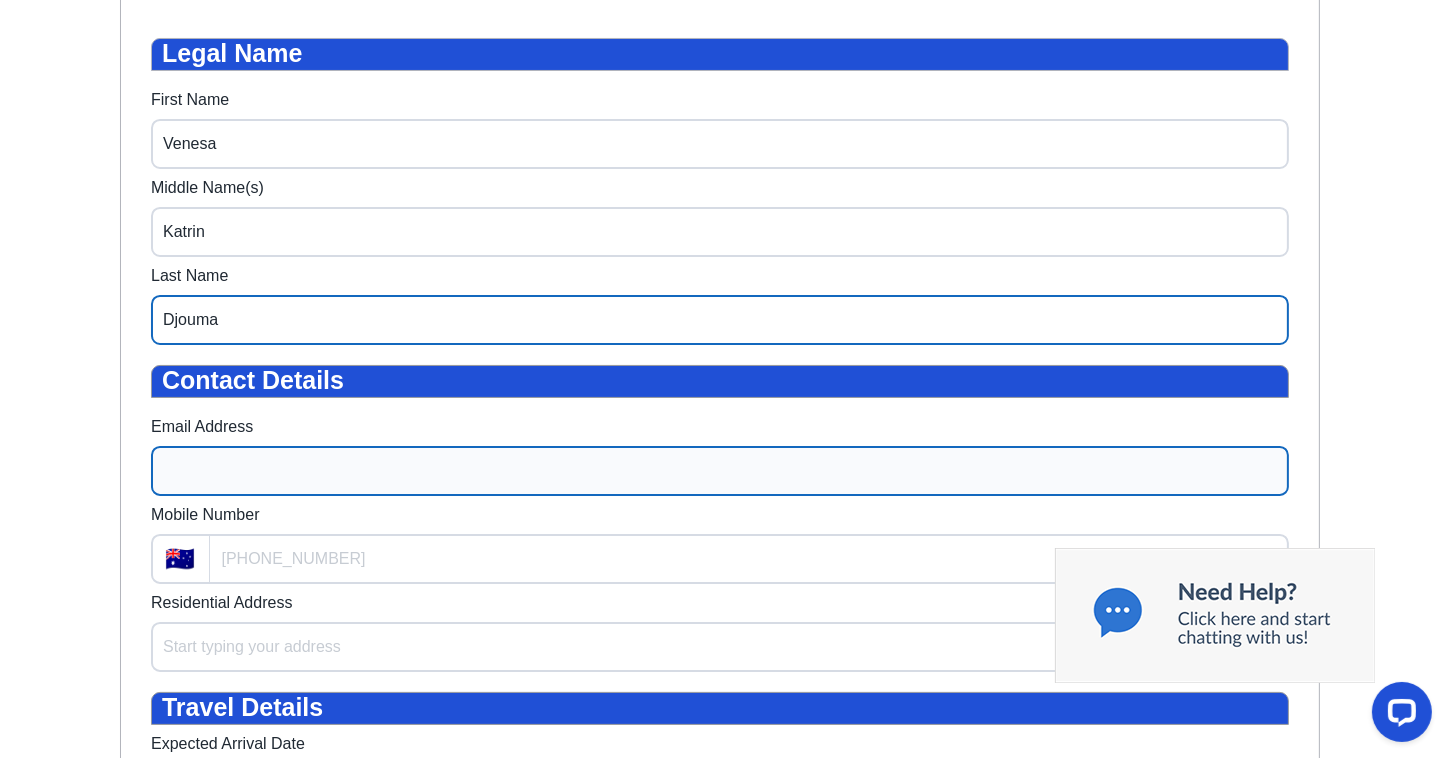 type on "Djouma" 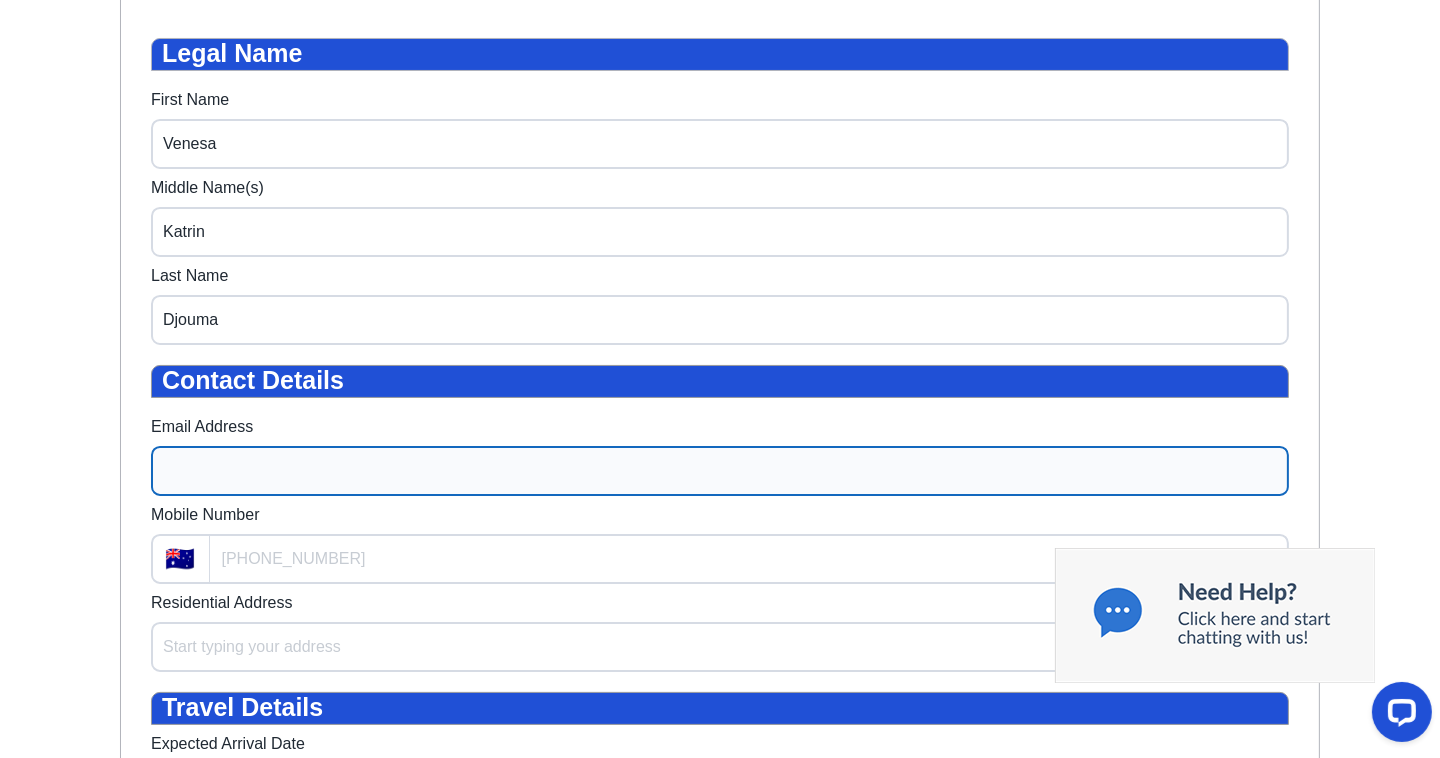 click on "Email Address" at bounding box center [720, 472] 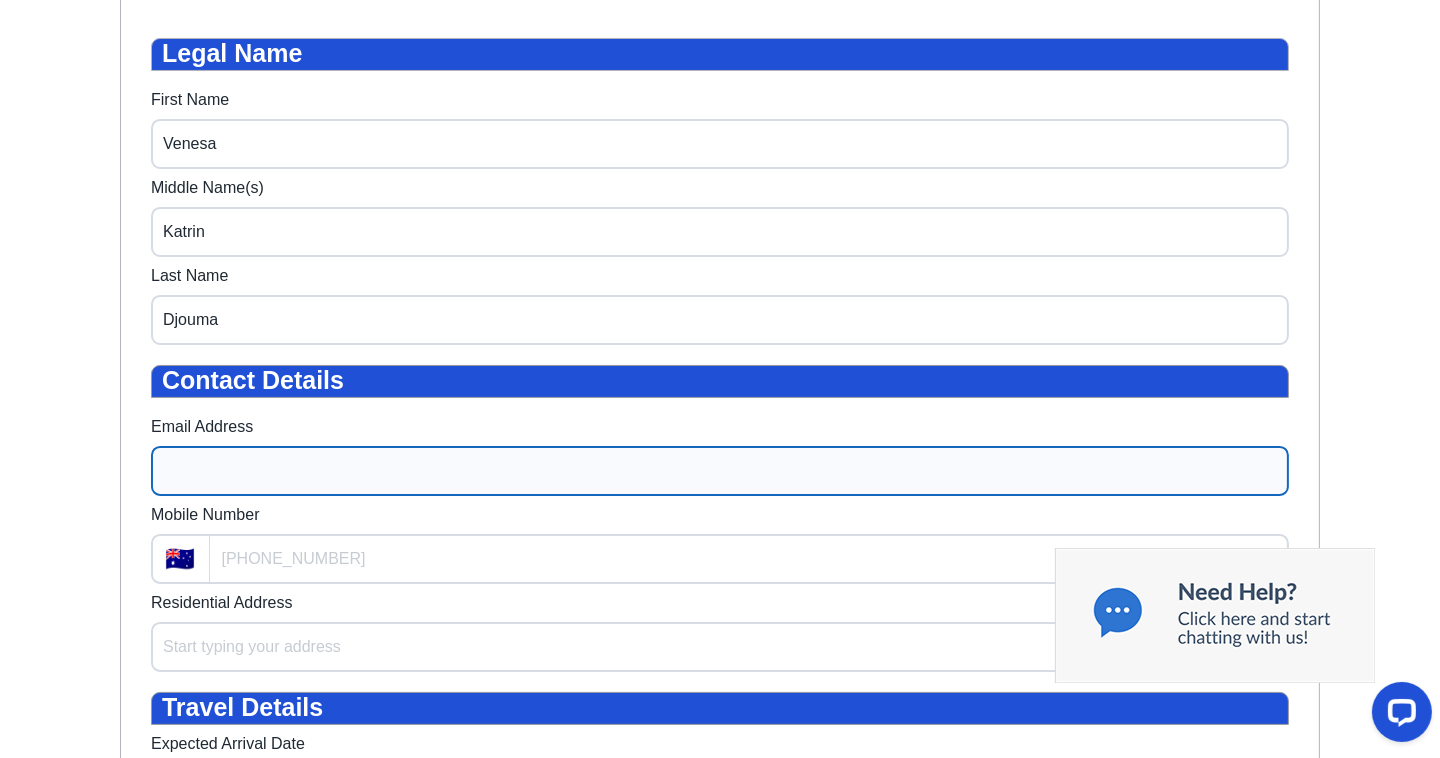click on "Email Address" at bounding box center (720, 472) 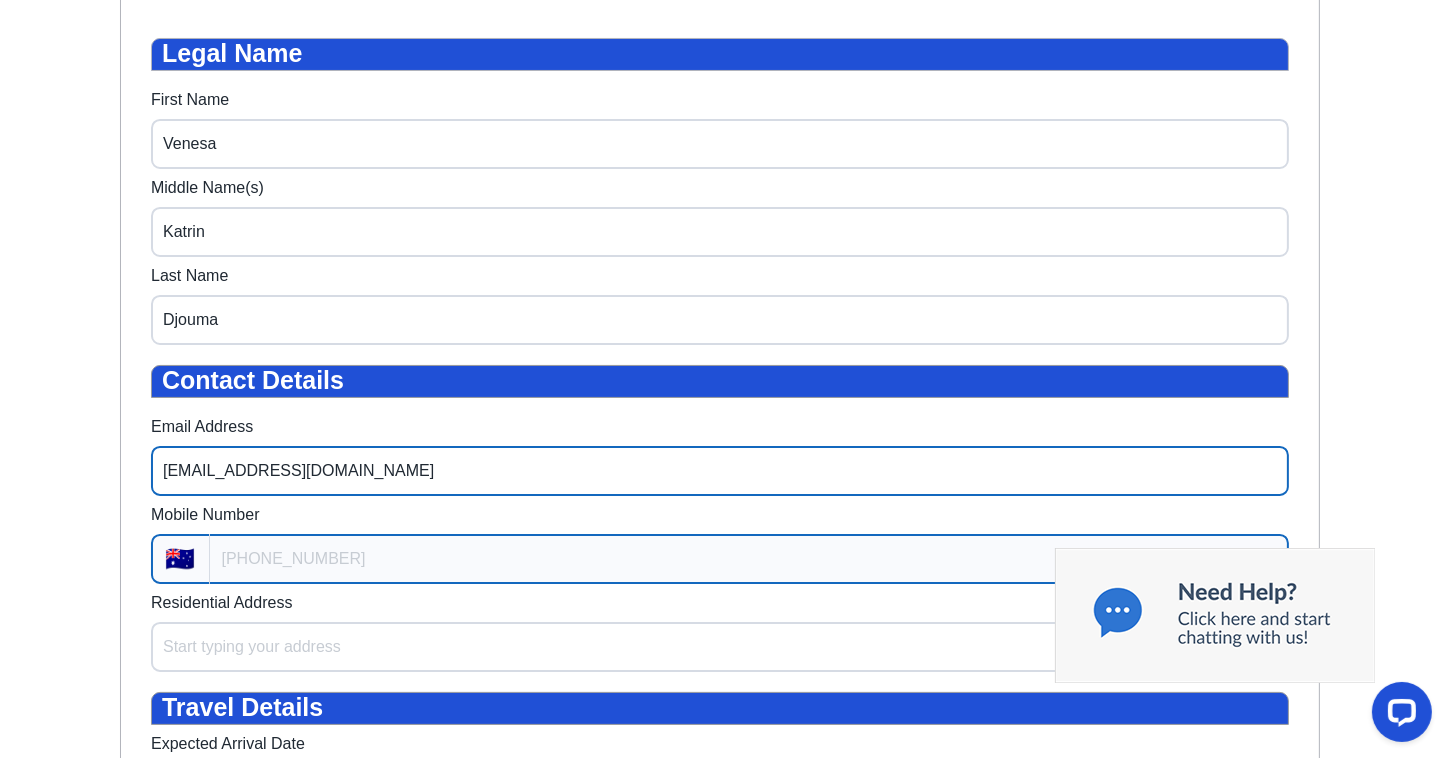 type on "[EMAIL_ADDRESS][DOMAIN_NAME]" 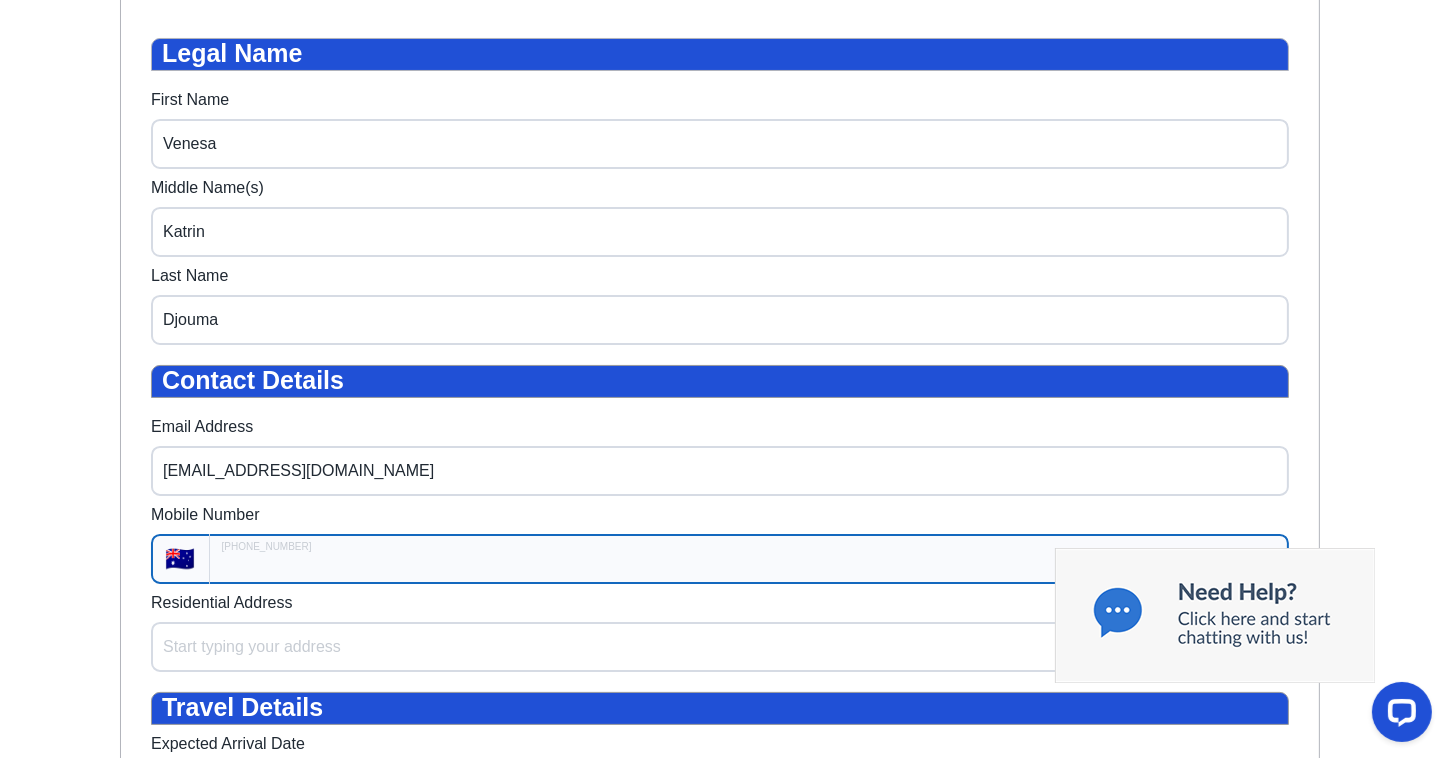 type on "+61" 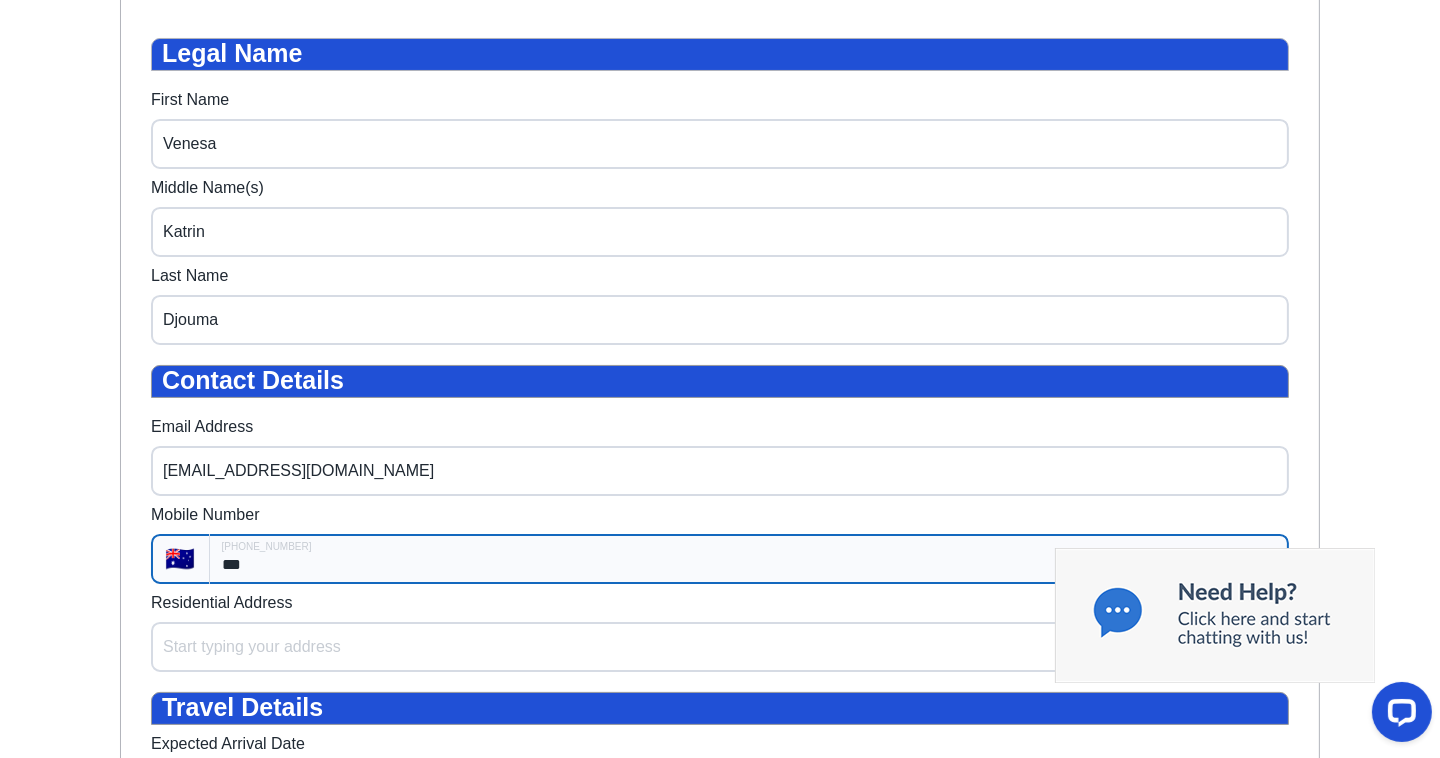 click on "***" at bounding box center [749, 560] 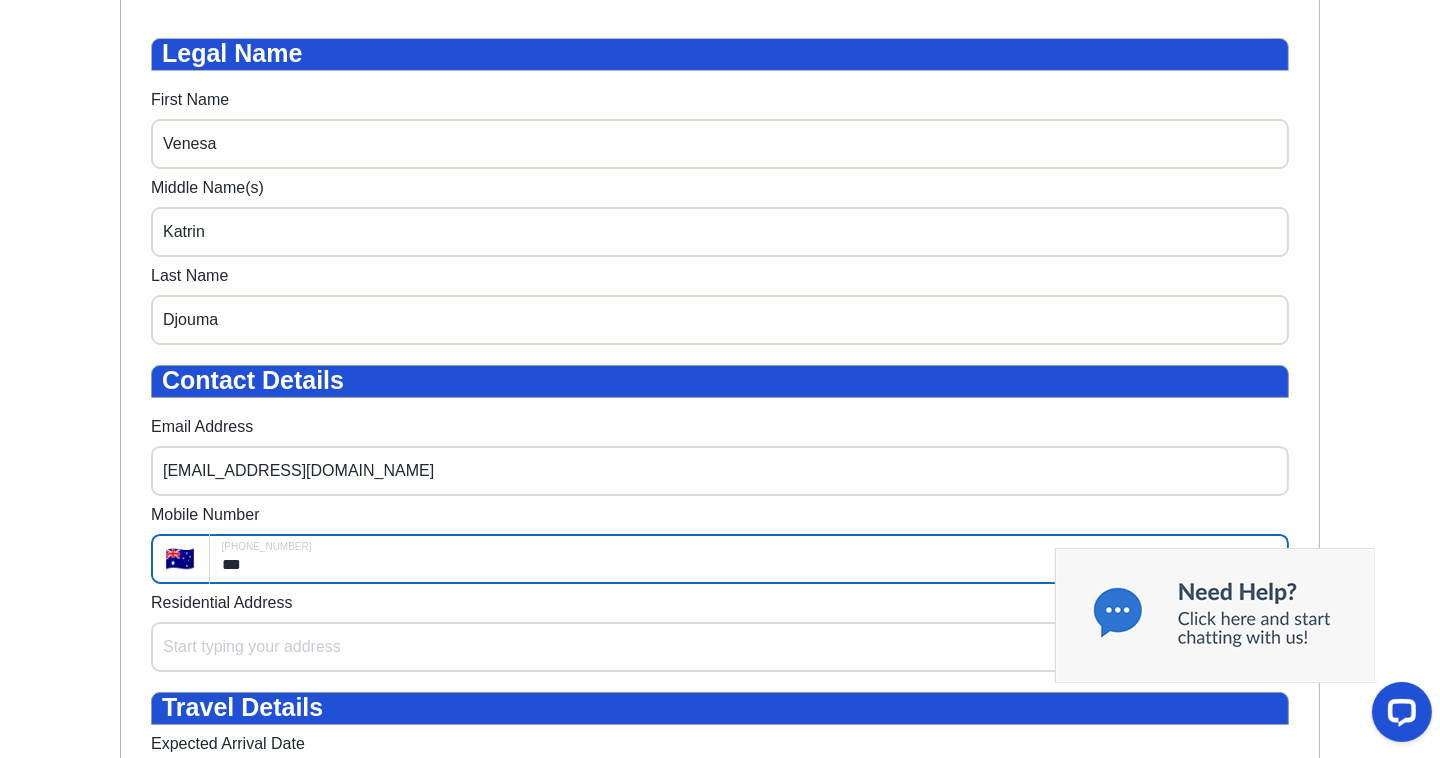 type on "**********" 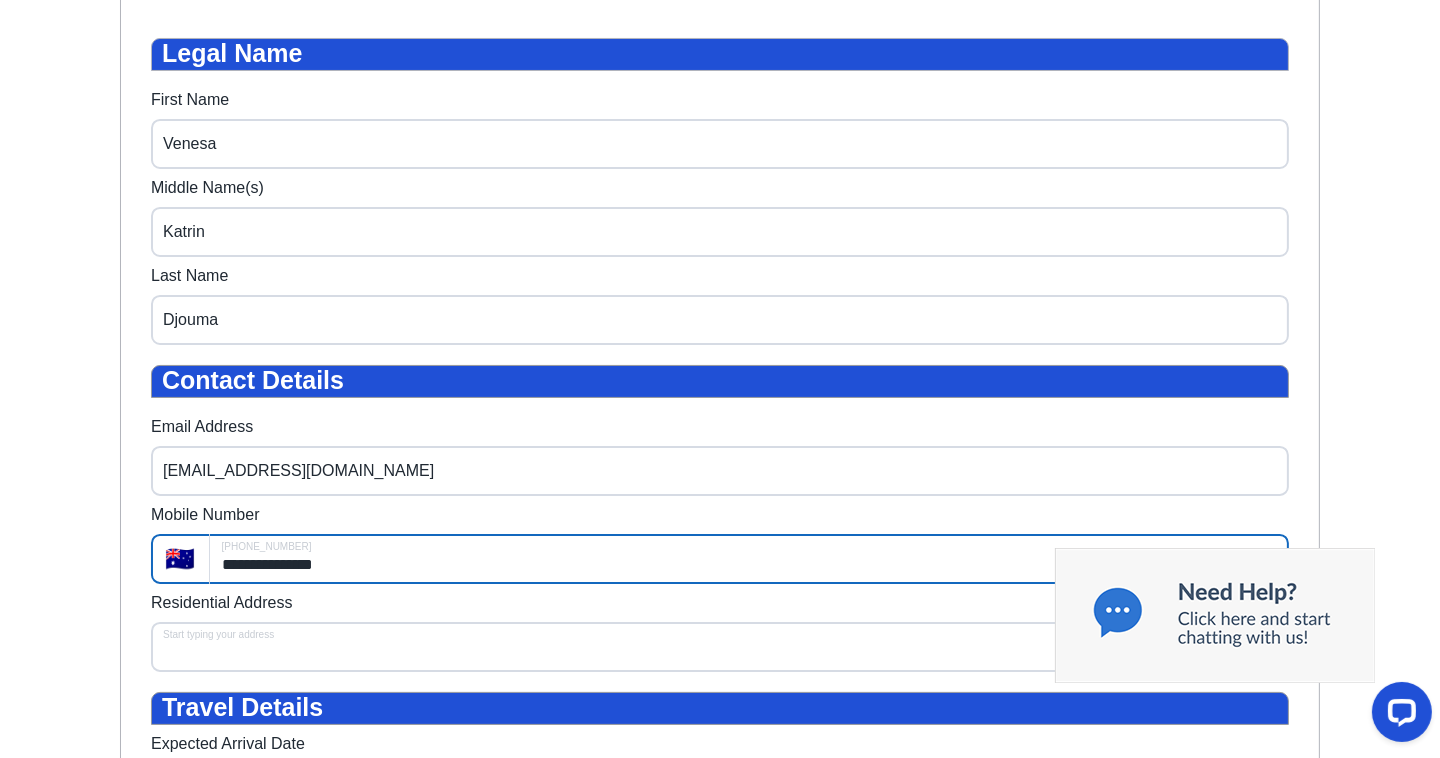 type on "11 The Woodland" 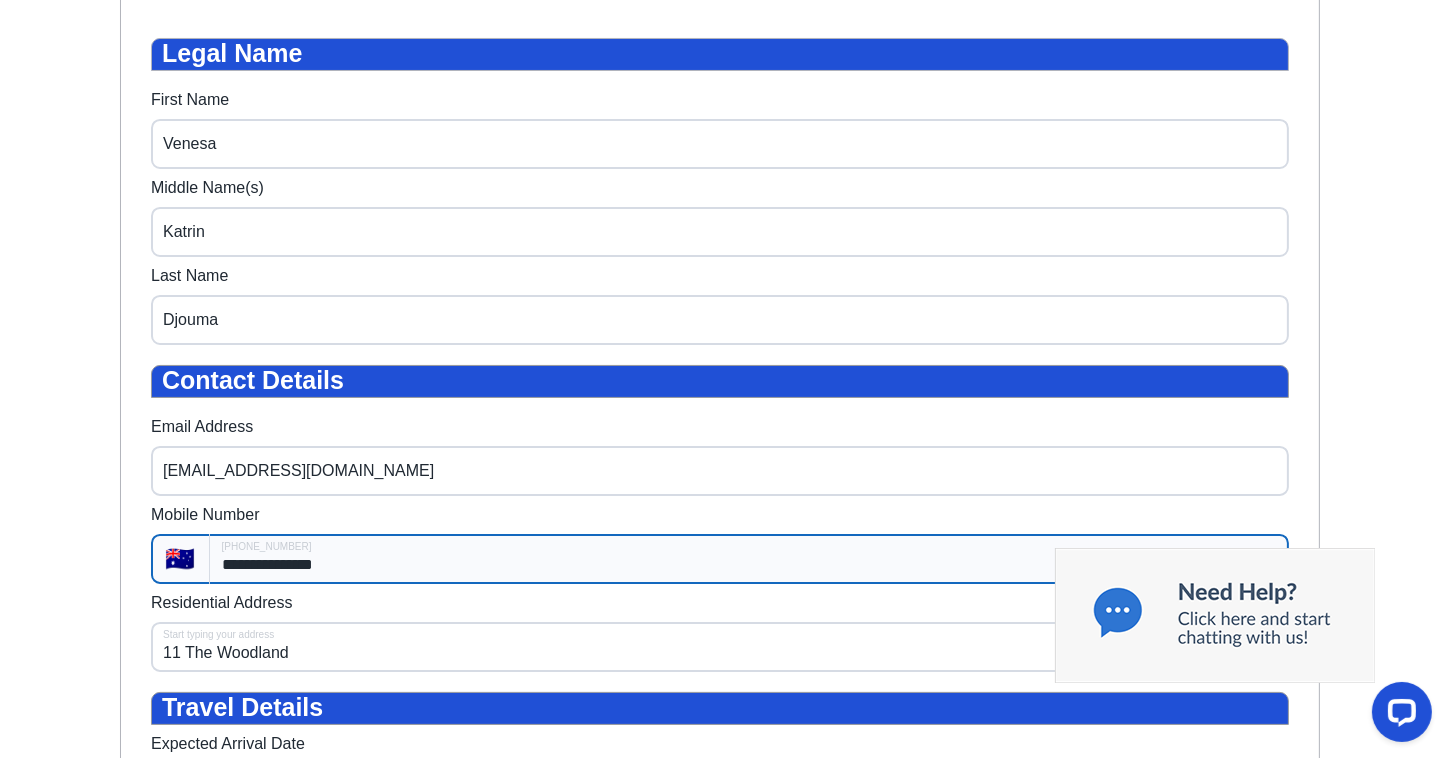 type on "**********" 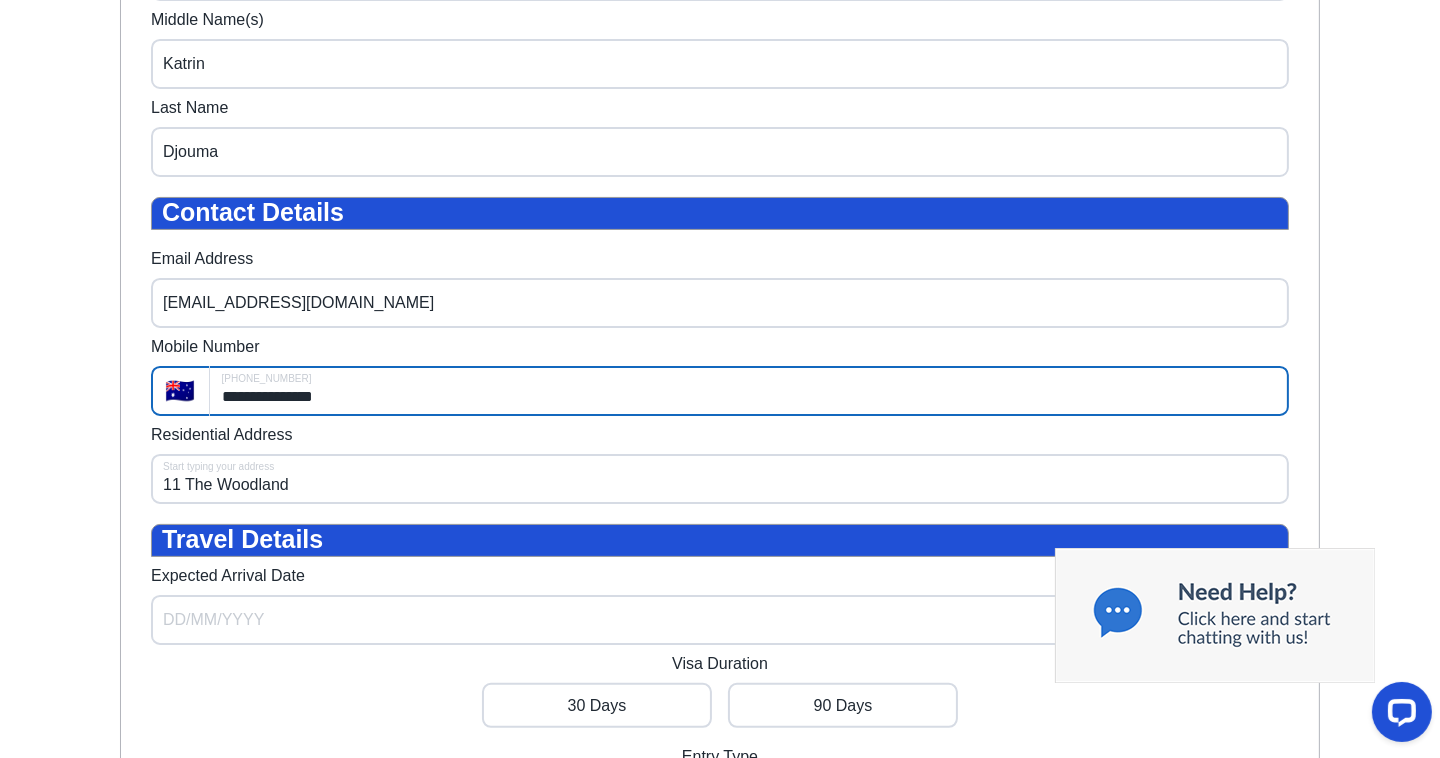 scroll, scrollTop: 559, scrollLeft: 0, axis: vertical 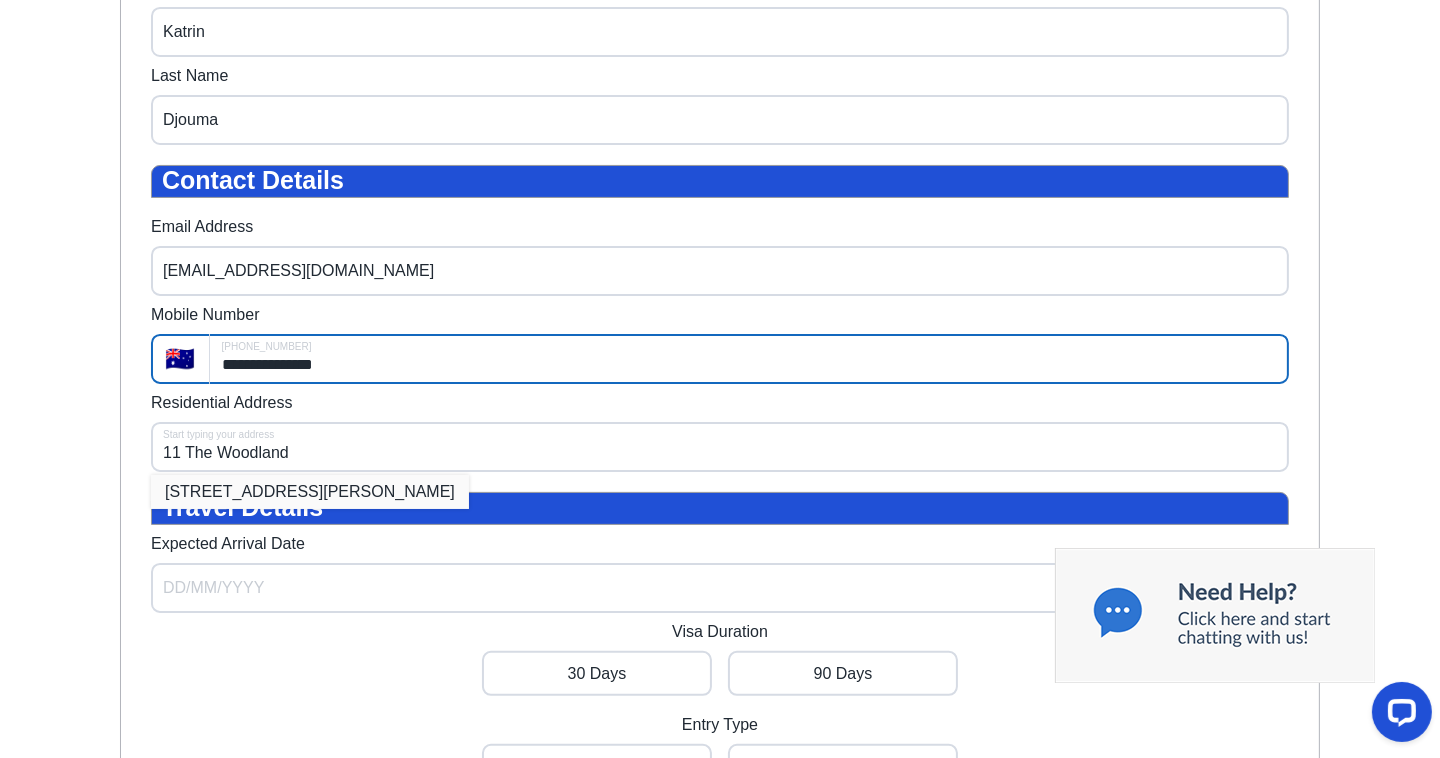 drag, startPoint x: 303, startPoint y: 511, endPoint x: 313, endPoint y: 509, distance: 10.198039 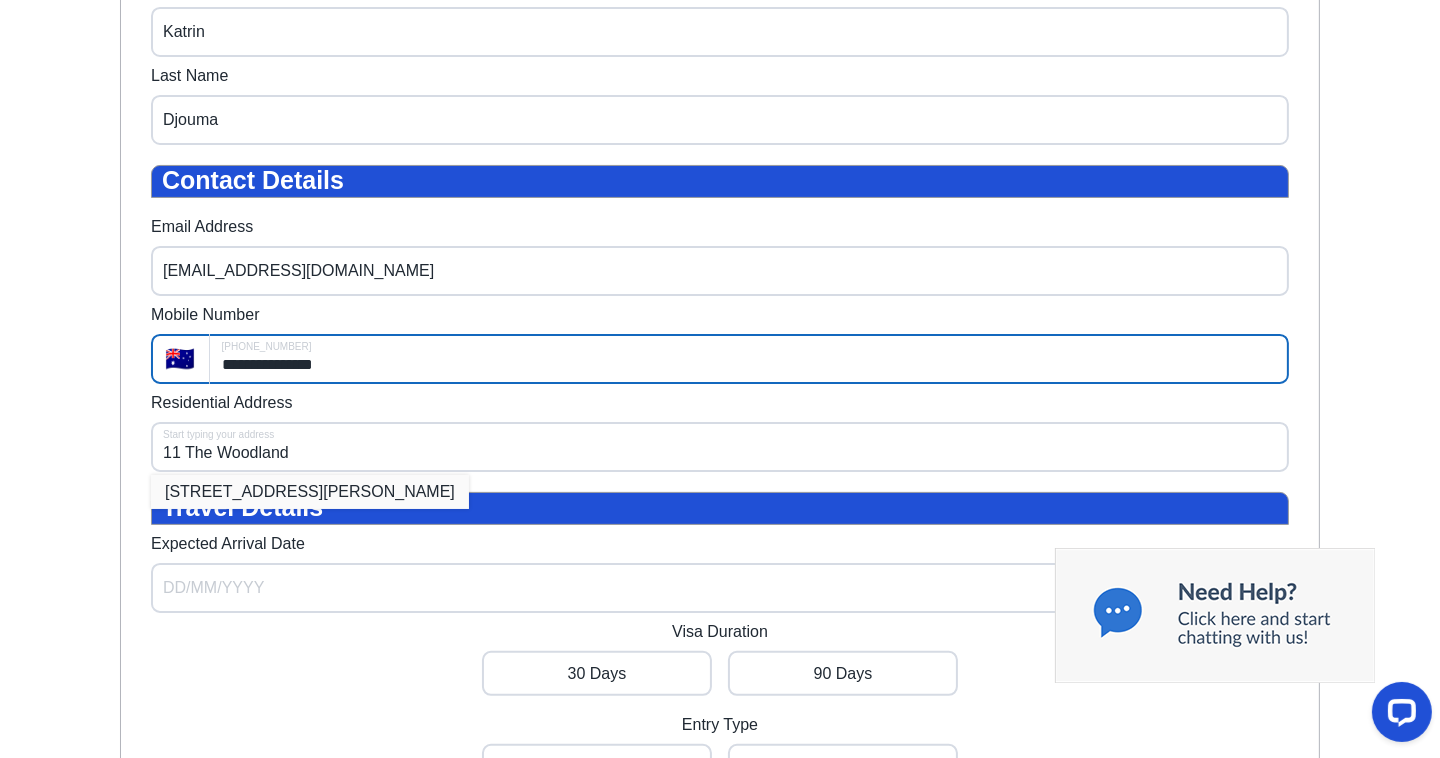 click on "[STREET_ADDRESS][PERSON_NAME]" at bounding box center [310, 493] 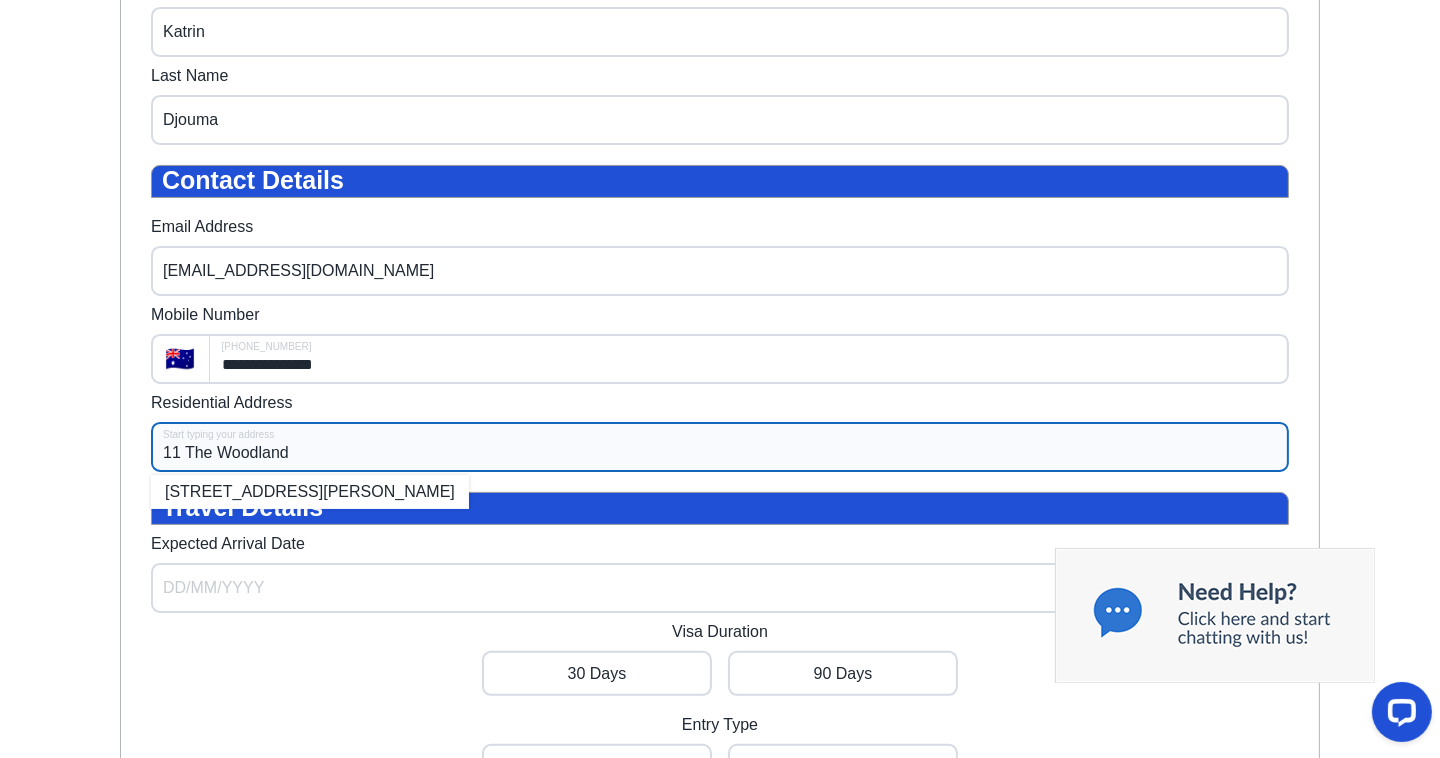 type on "[STREET_ADDRESS][PERSON_NAME]" 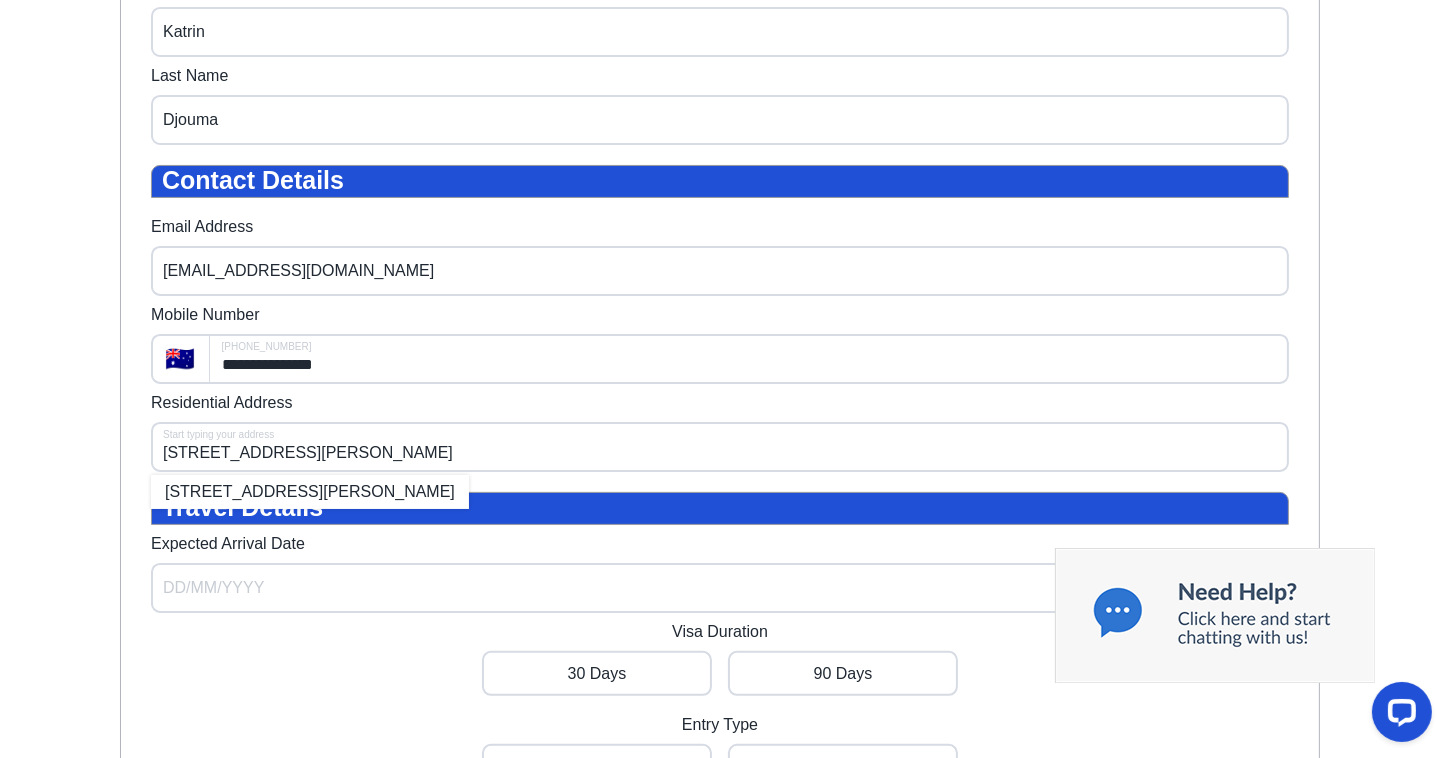 click on "Travel Details" at bounding box center [725, 509] 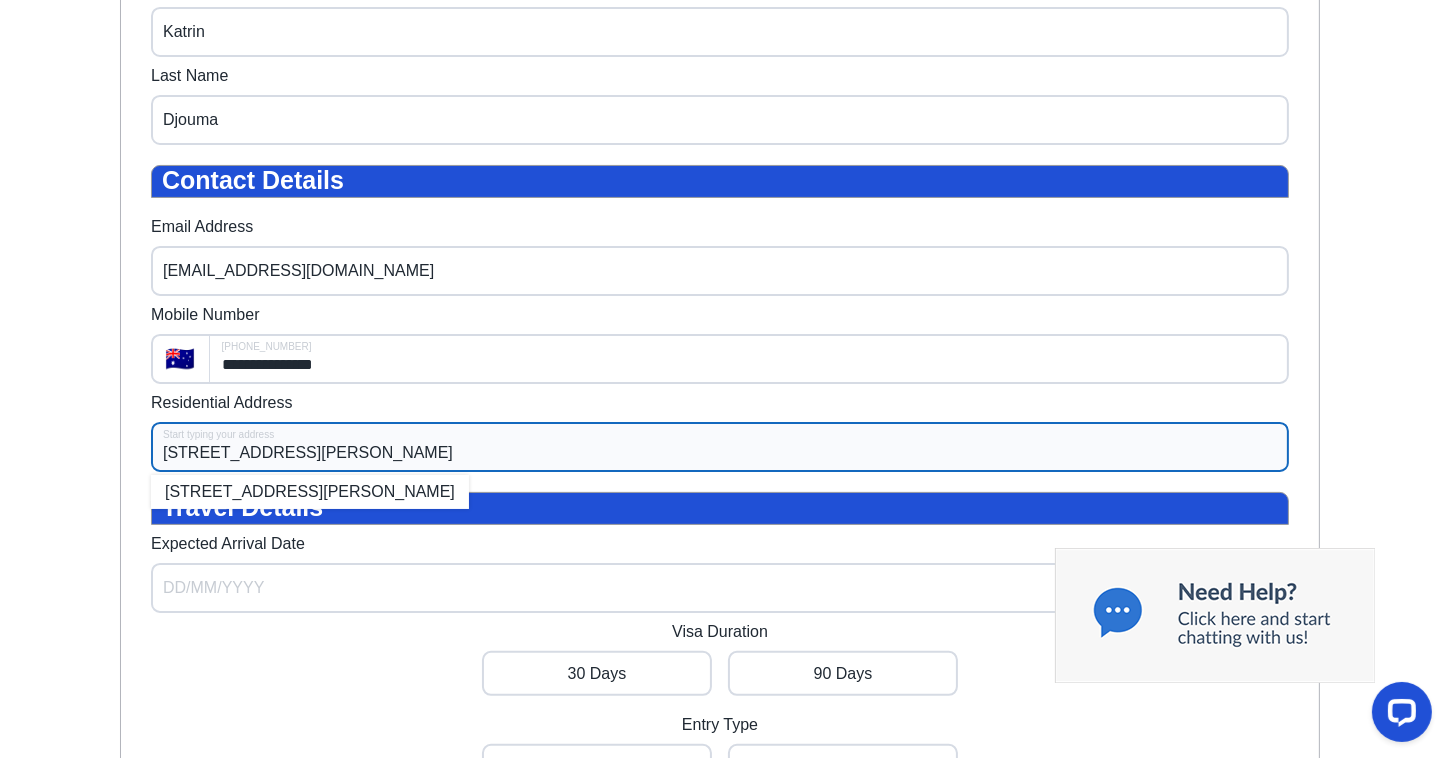 click on "[STREET_ADDRESS][PERSON_NAME]" at bounding box center (720, 448) 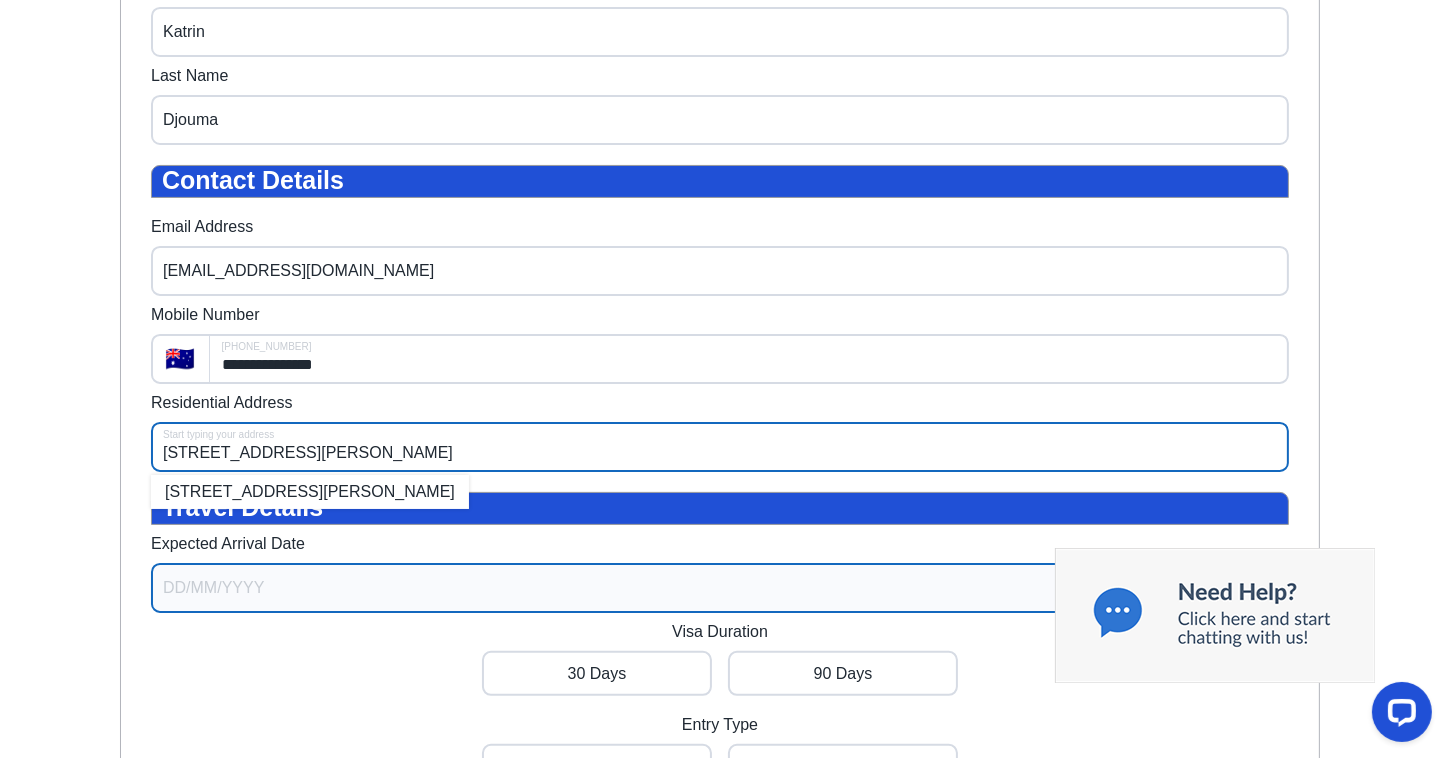 click on "Expected Arrival Date" at bounding box center (720, 589) 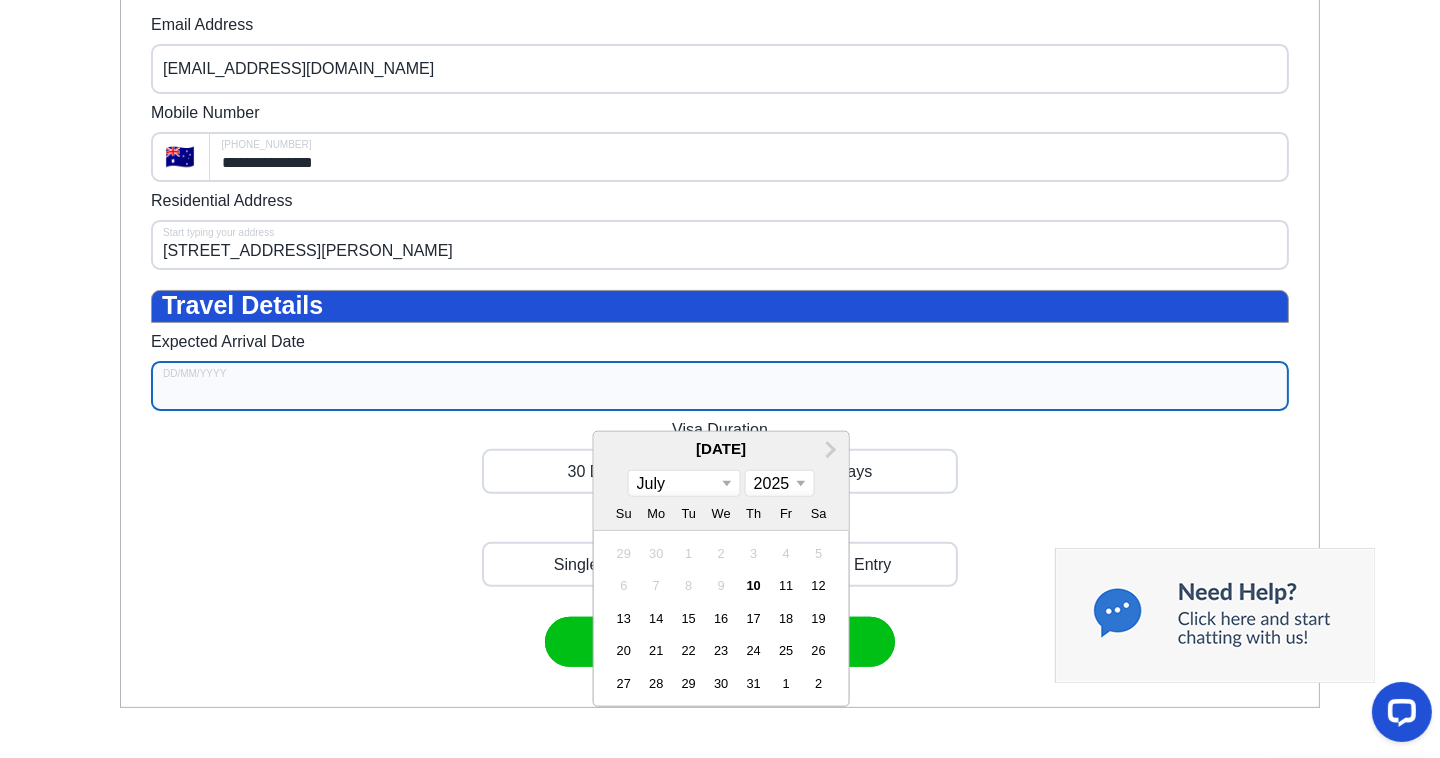 scroll, scrollTop: 859, scrollLeft: 0, axis: vertical 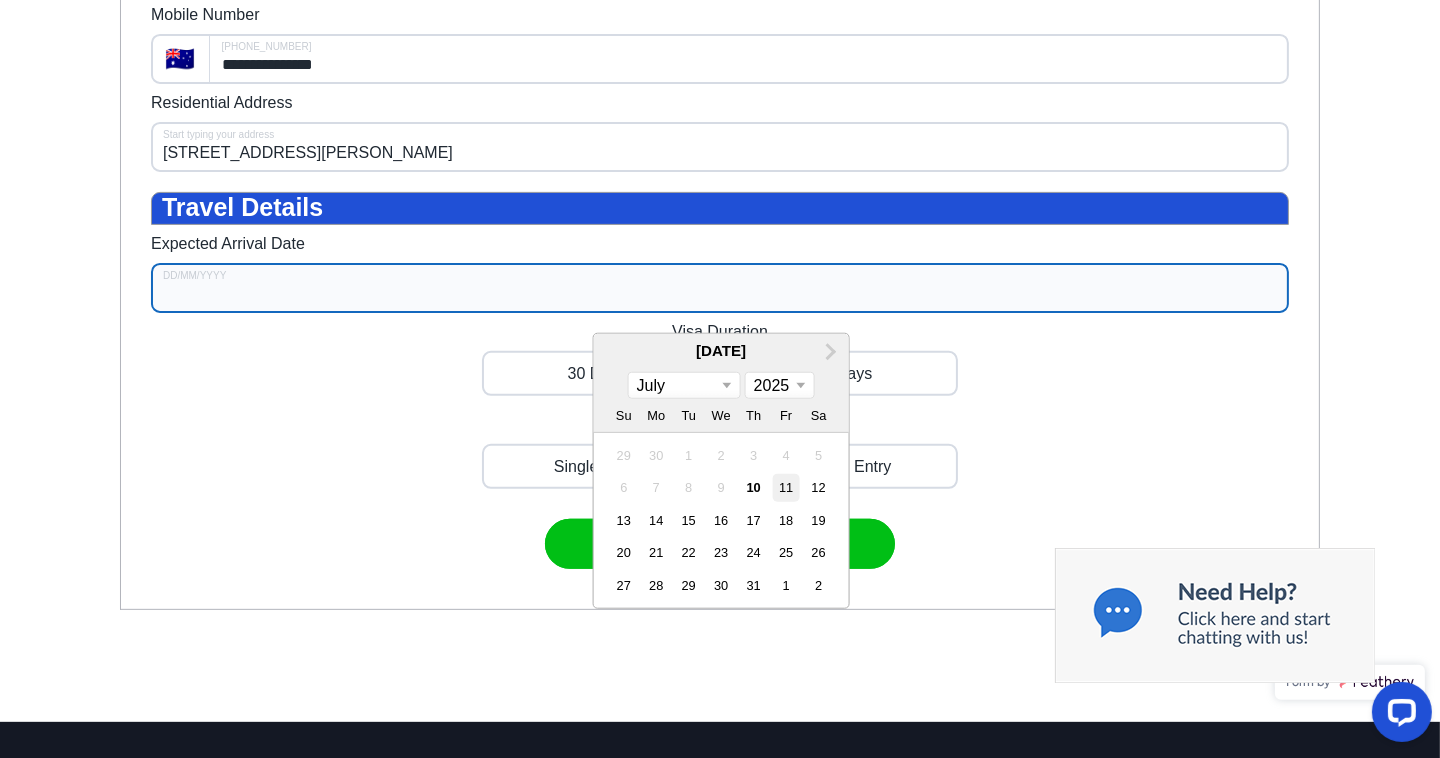 click on "11" at bounding box center [786, 488] 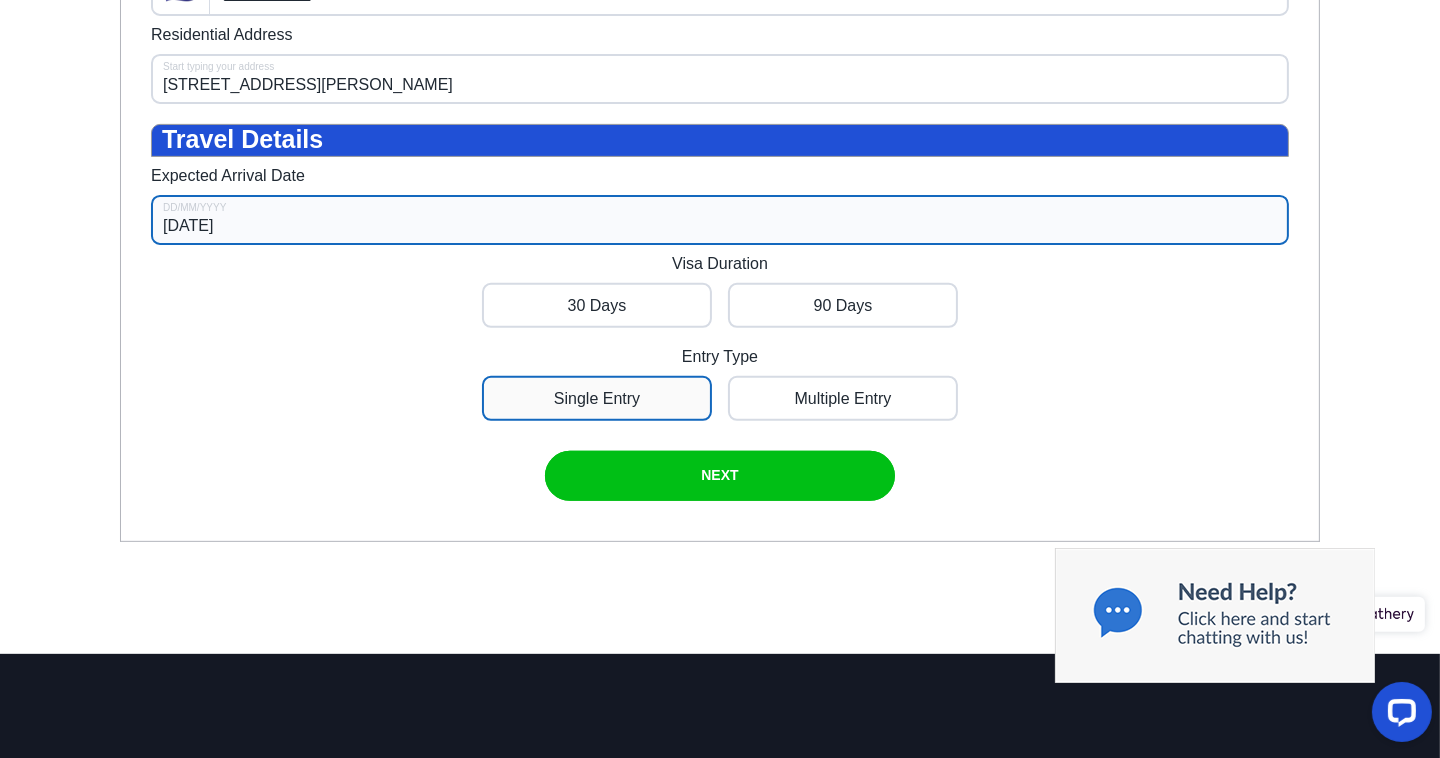 scroll, scrollTop: 959, scrollLeft: 0, axis: vertical 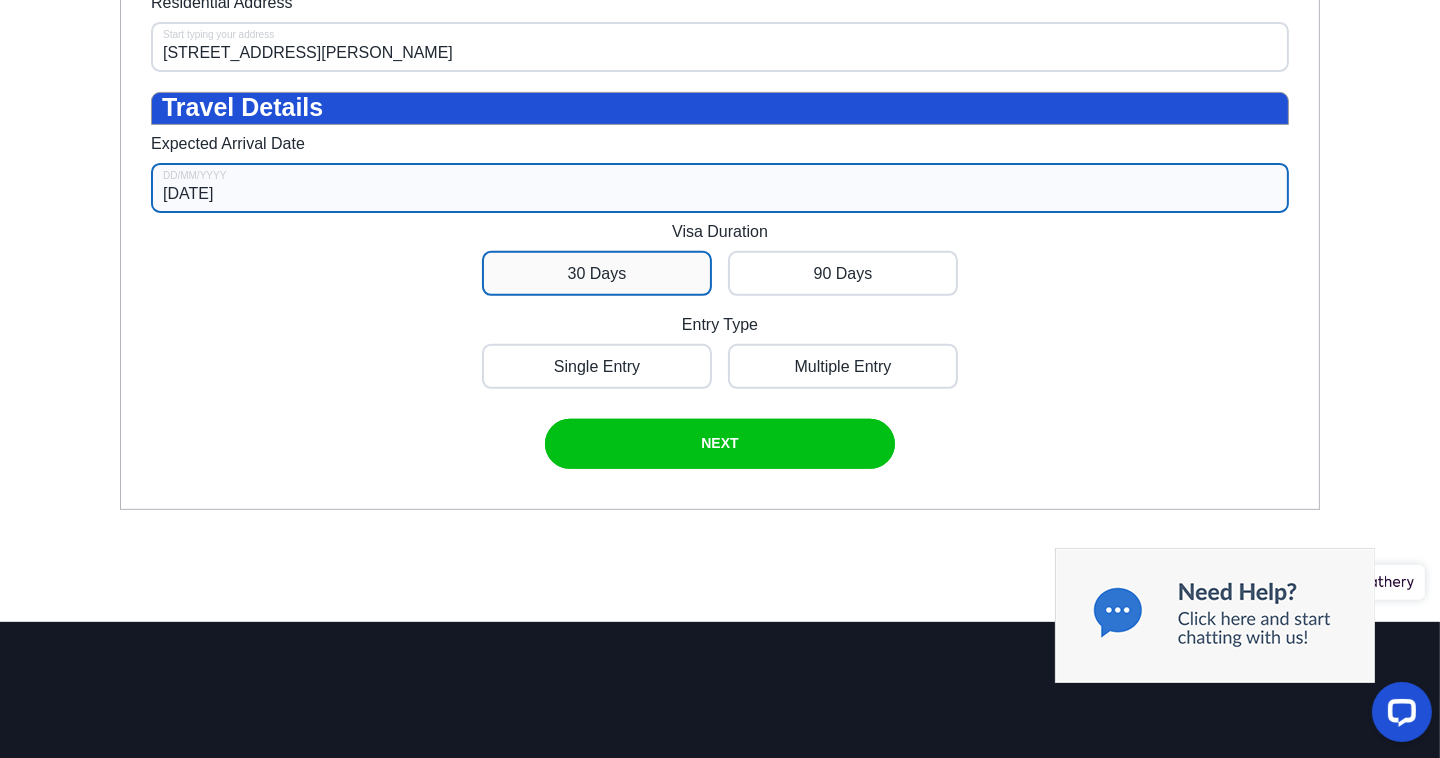 click at bounding box center (597, 274) 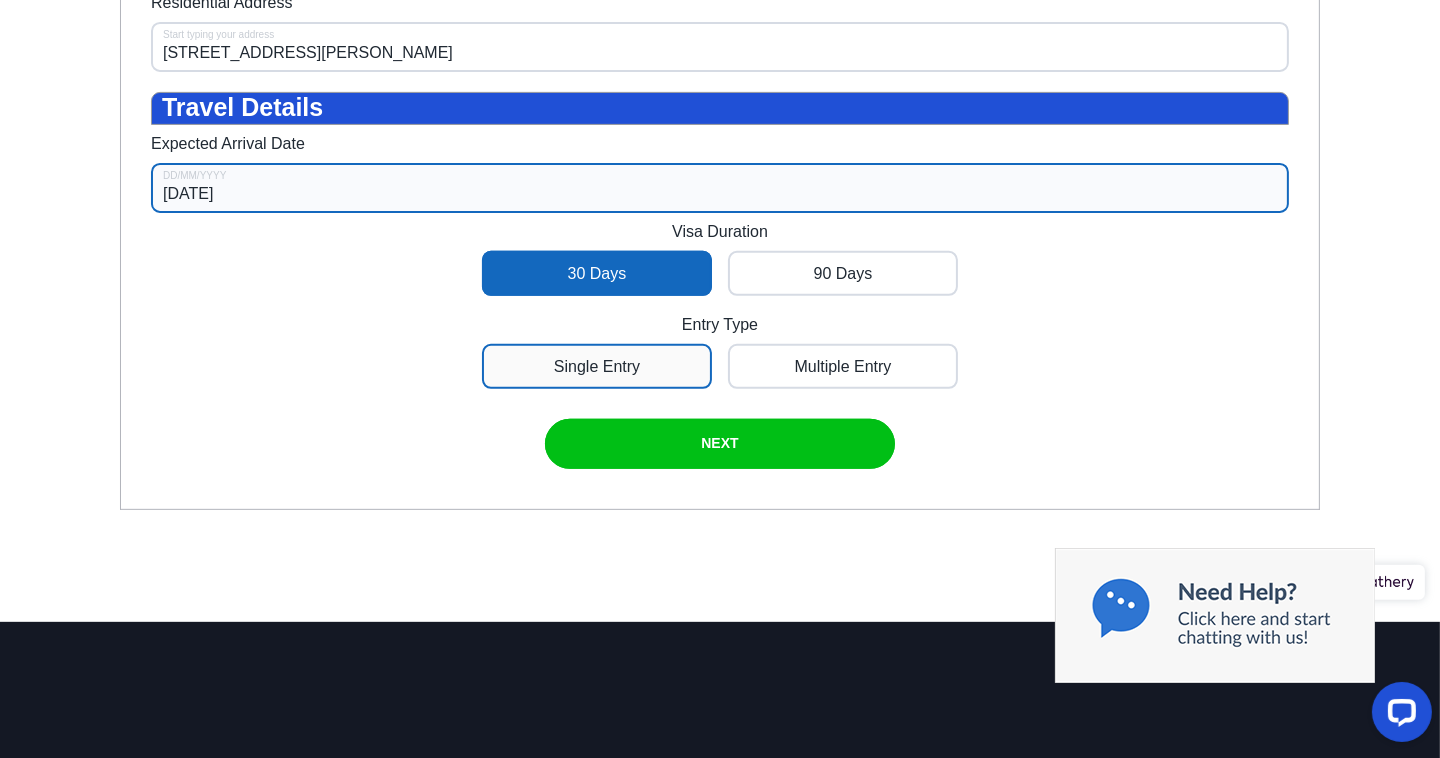 click at bounding box center (597, 367) 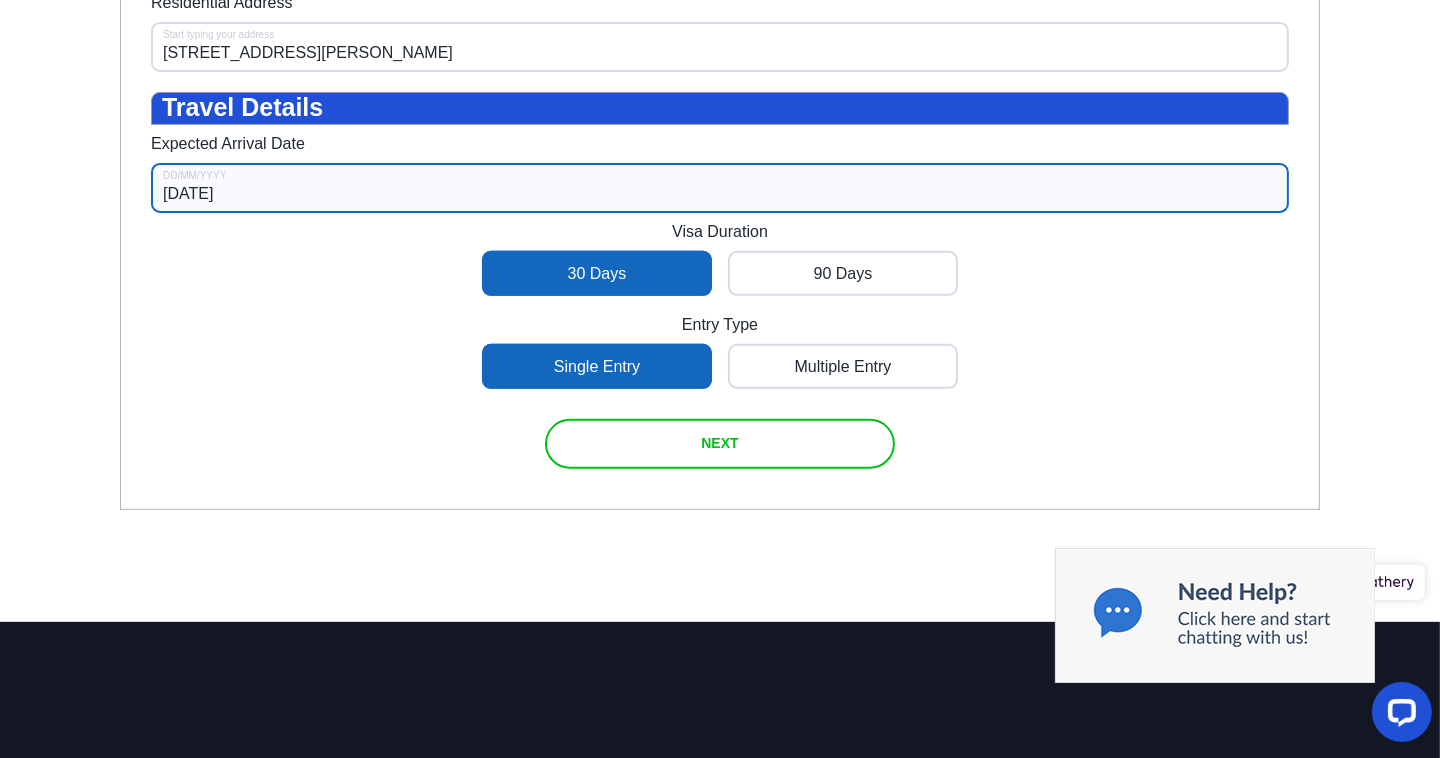 click on "NEXT" at bounding box center (719, 444) 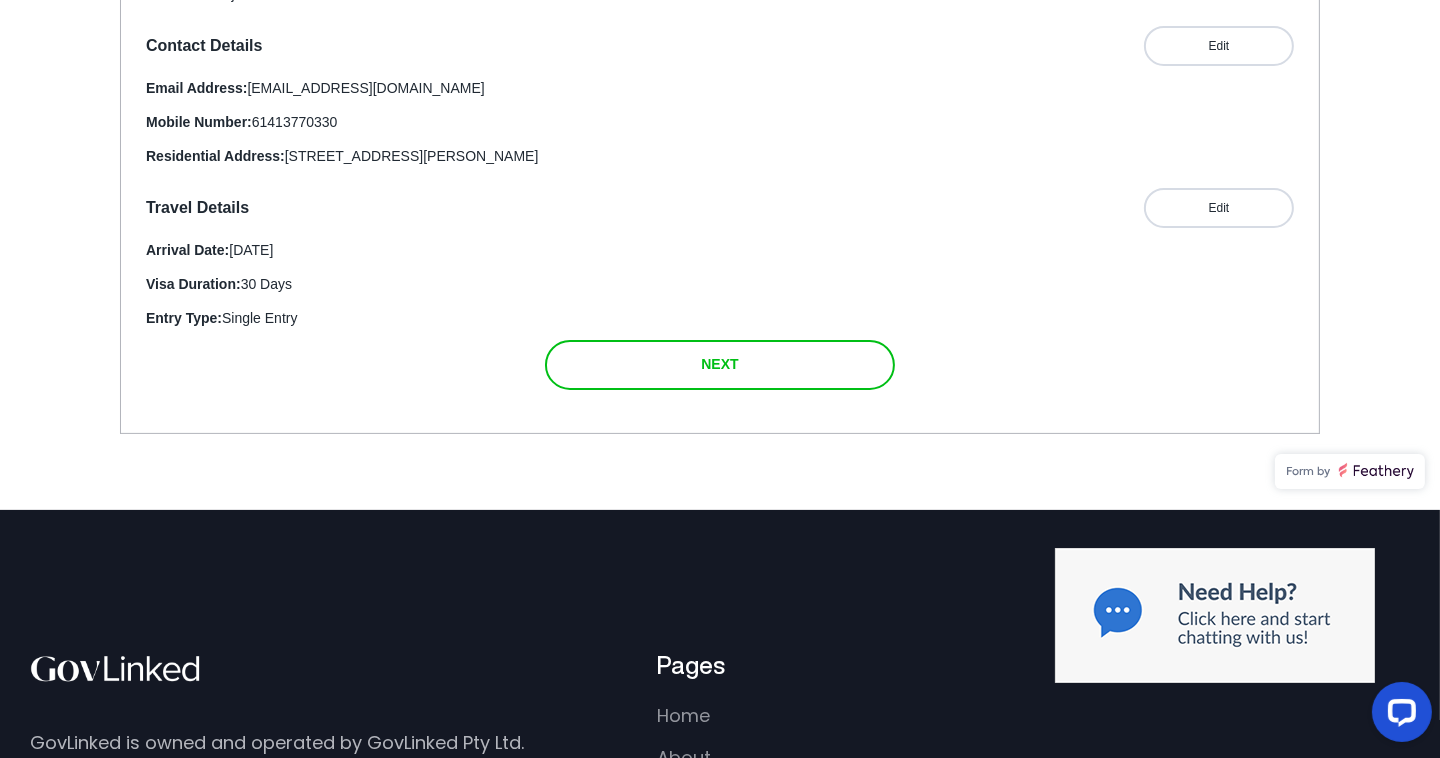 scroll, scrollTop: 559, scrollLeft: 0, axis: vertical 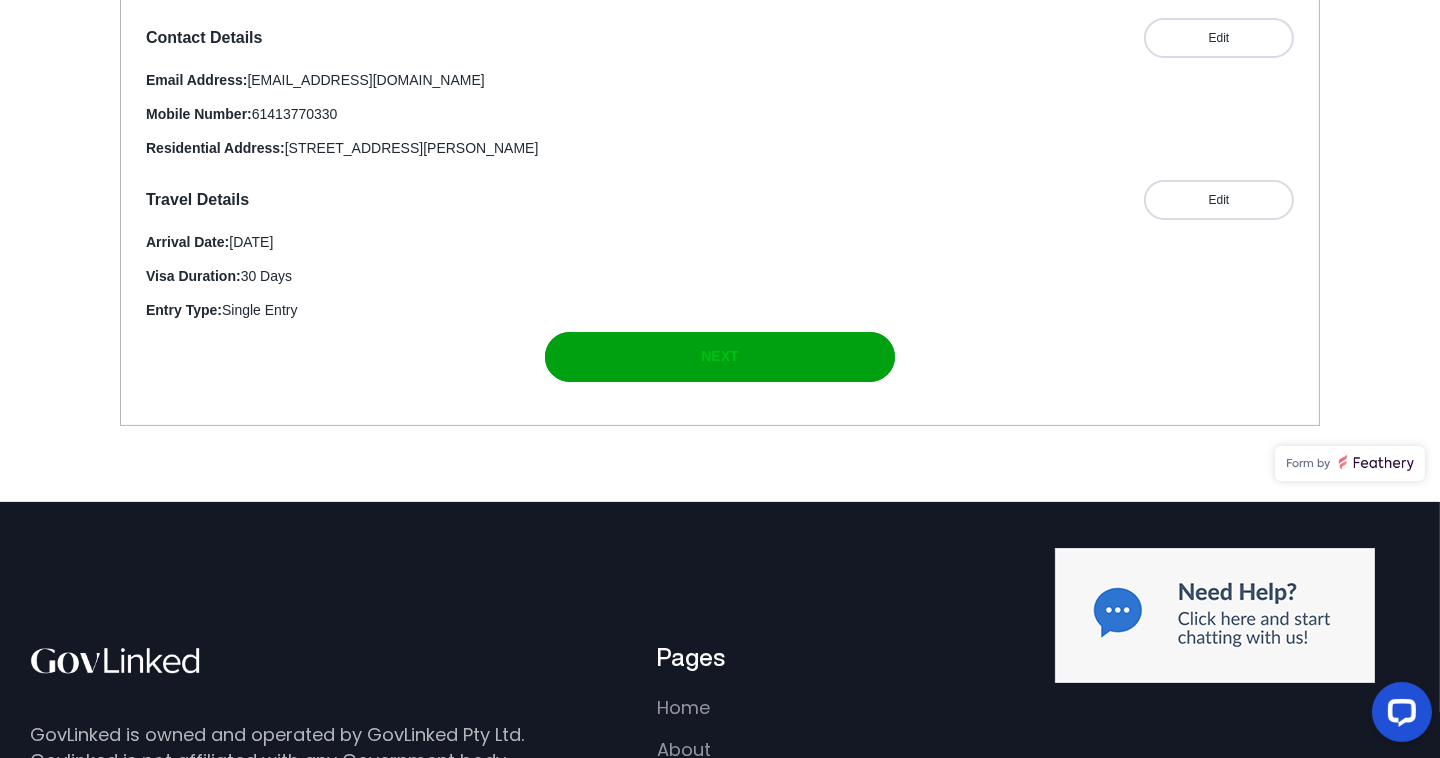 click at bounding box center (720, 358) 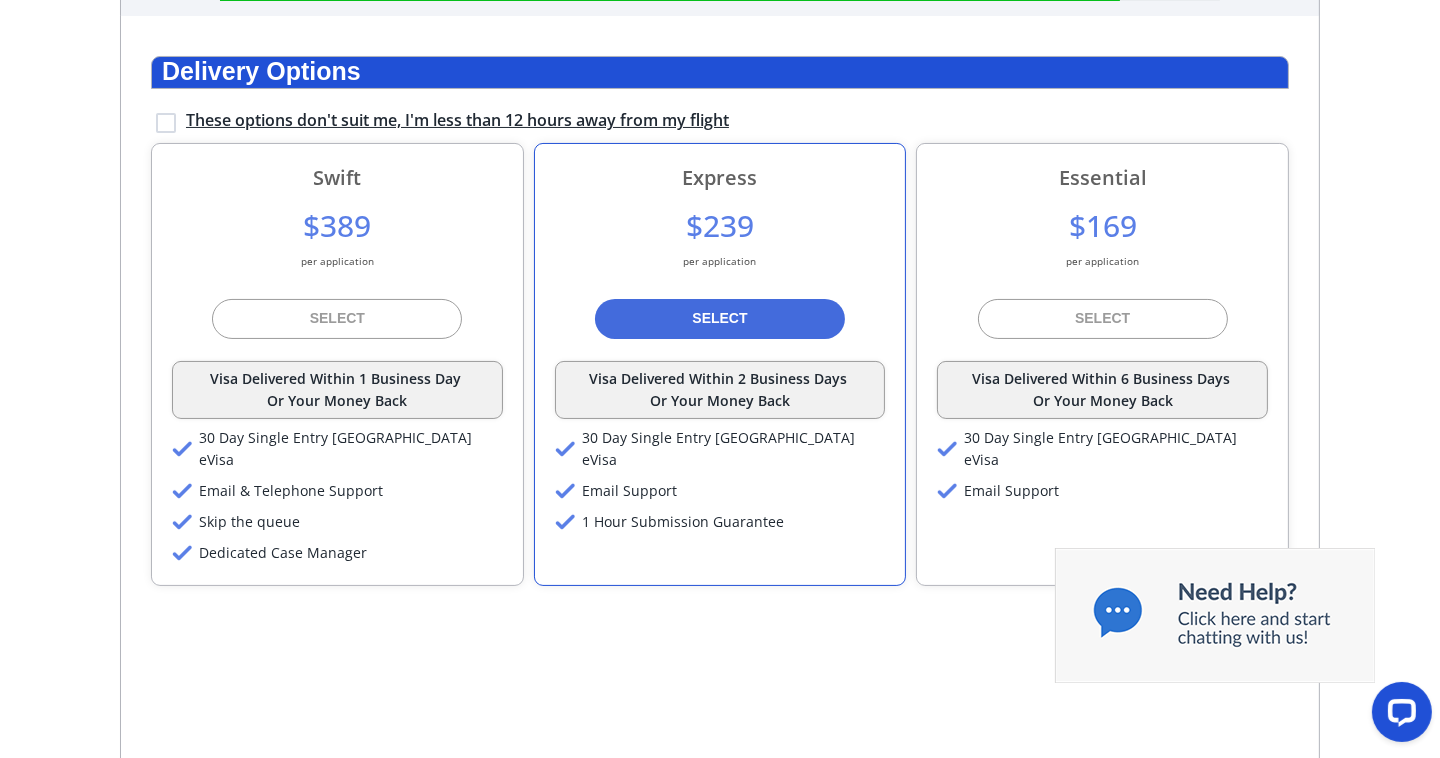 scroll, scrollTop: 359, scrollLeft: 0, axis: vertical 